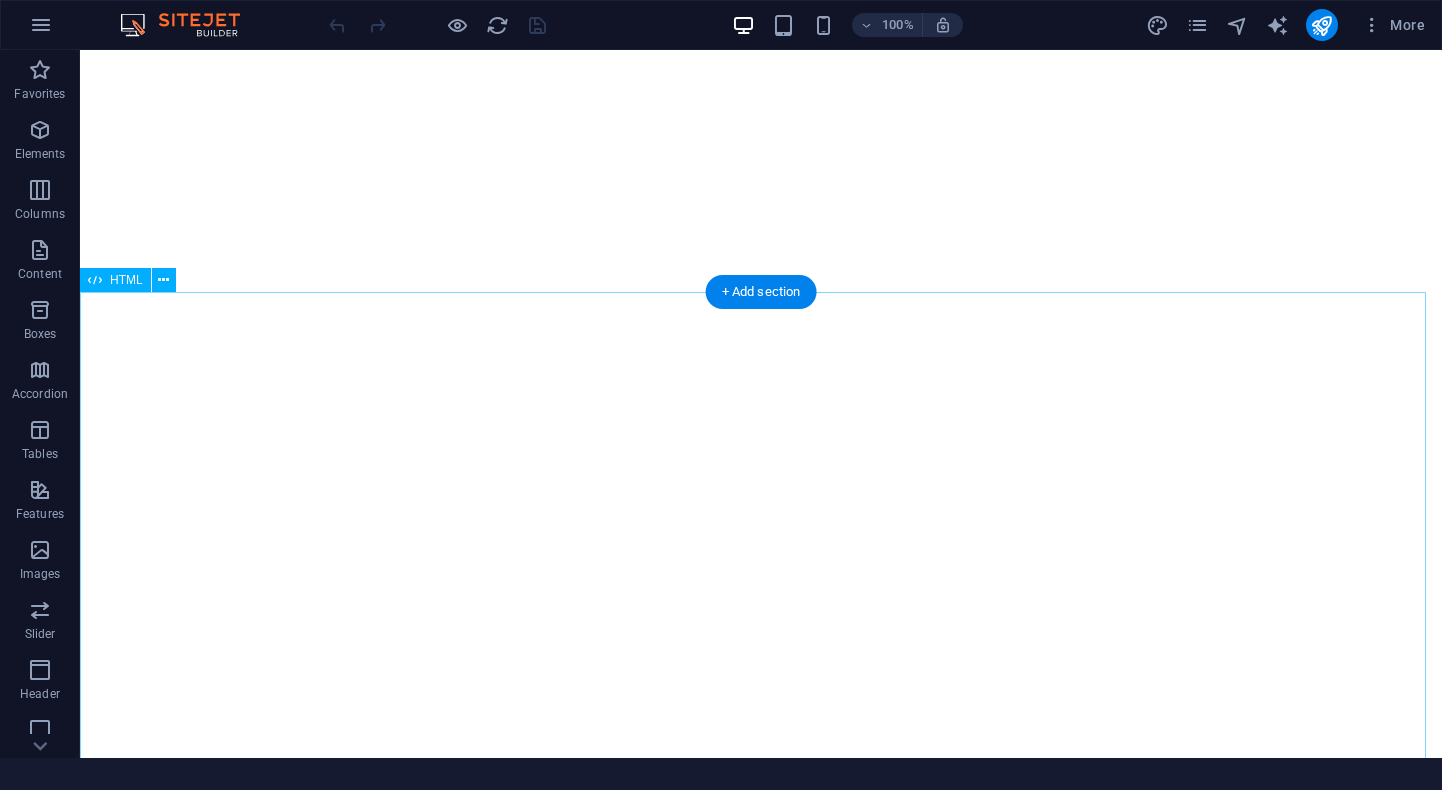 scroll, scrollTop: 0, scrollLeft: 0, axis: both 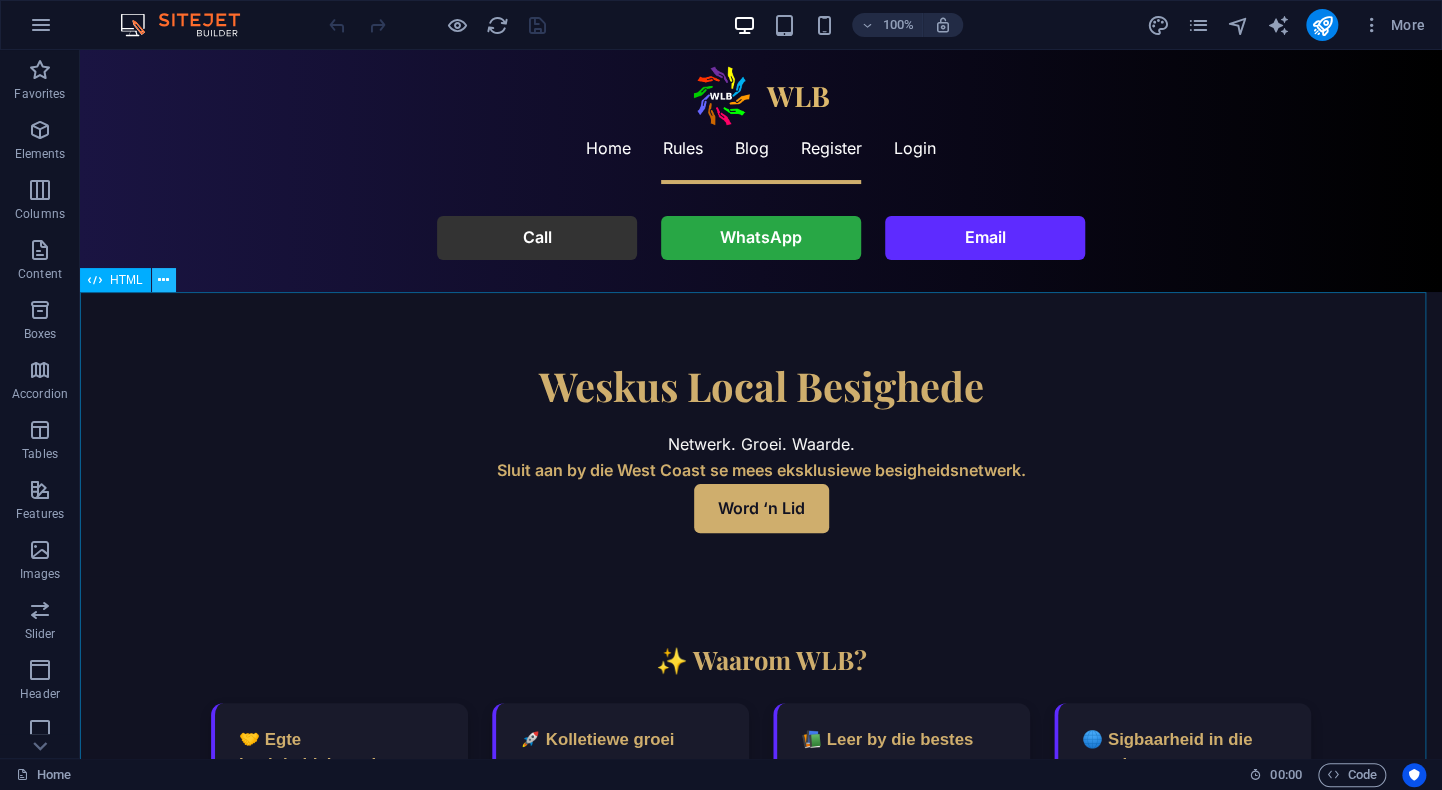 click at bounding box center [163, 280] 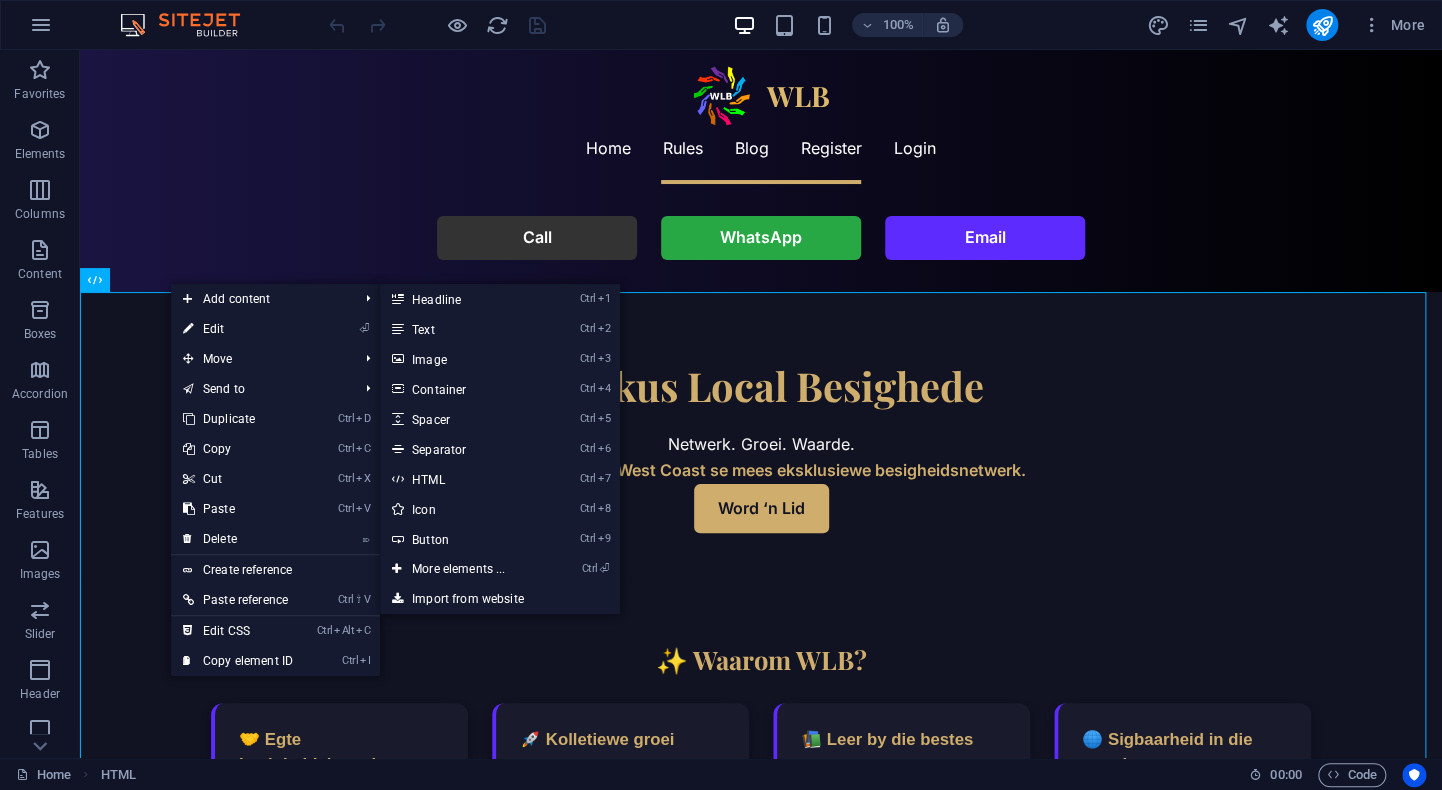 click on "⏎  Edit" at bounding box center [238, 329] 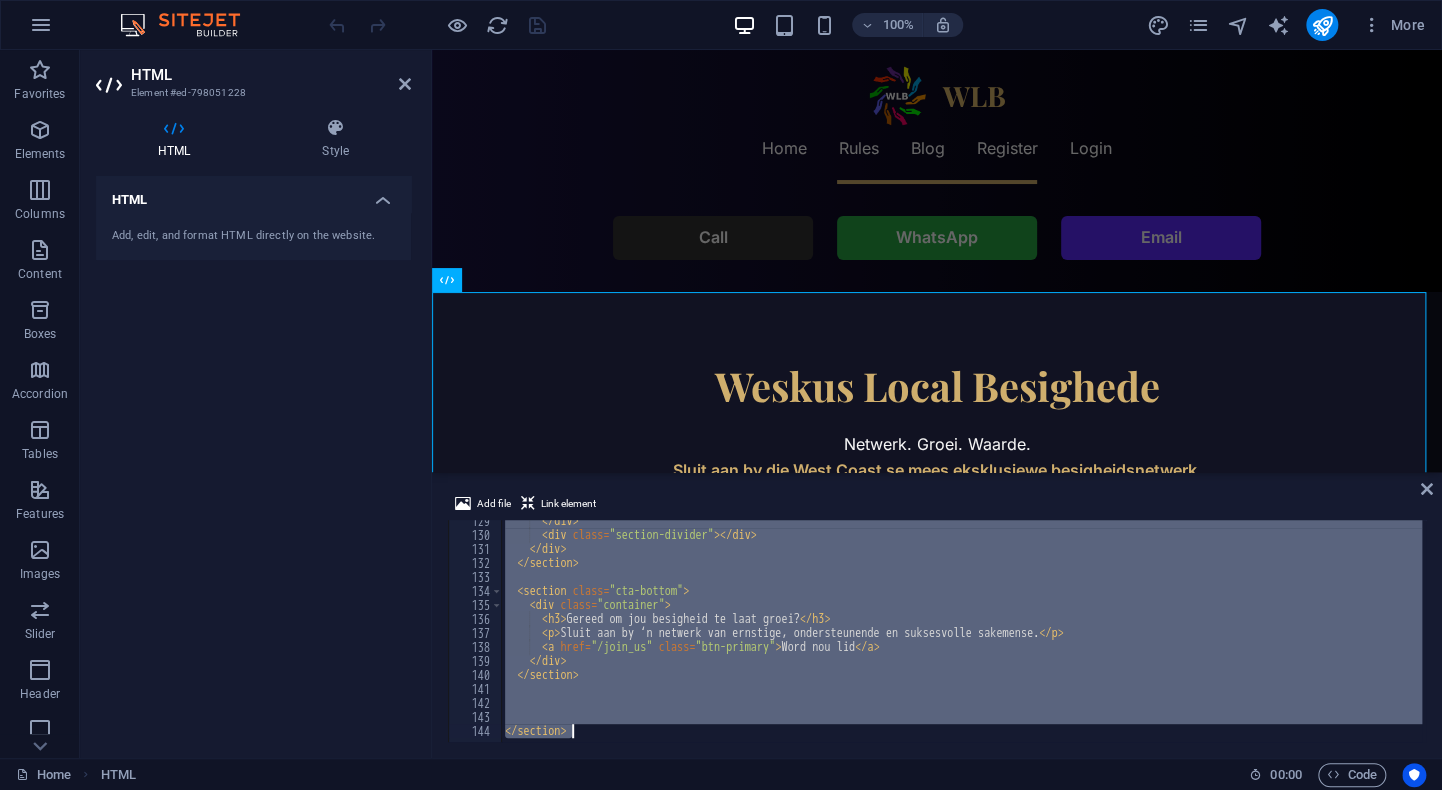 scroll, scrollTop: 1797, scrollLeft: 0, axis: vertical 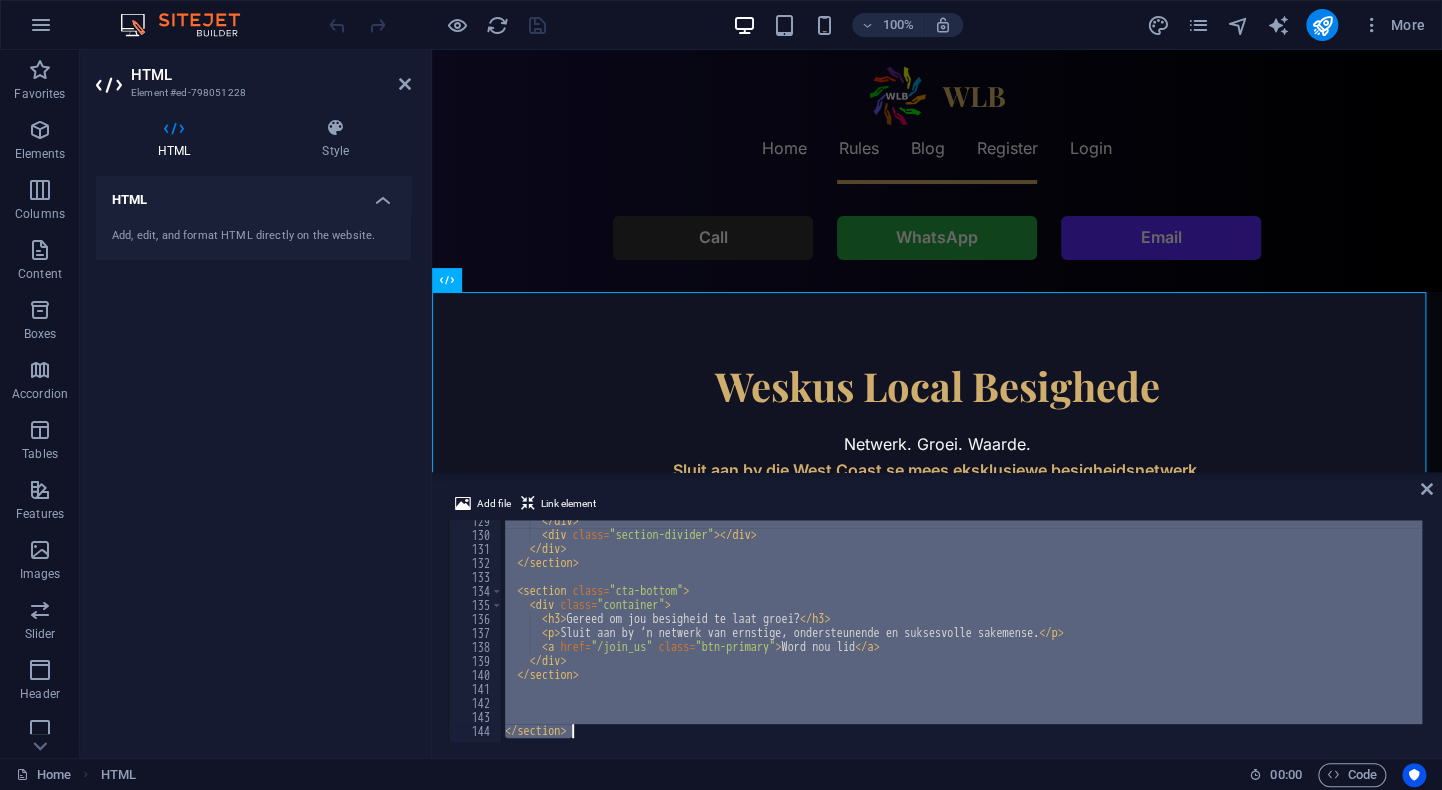 type 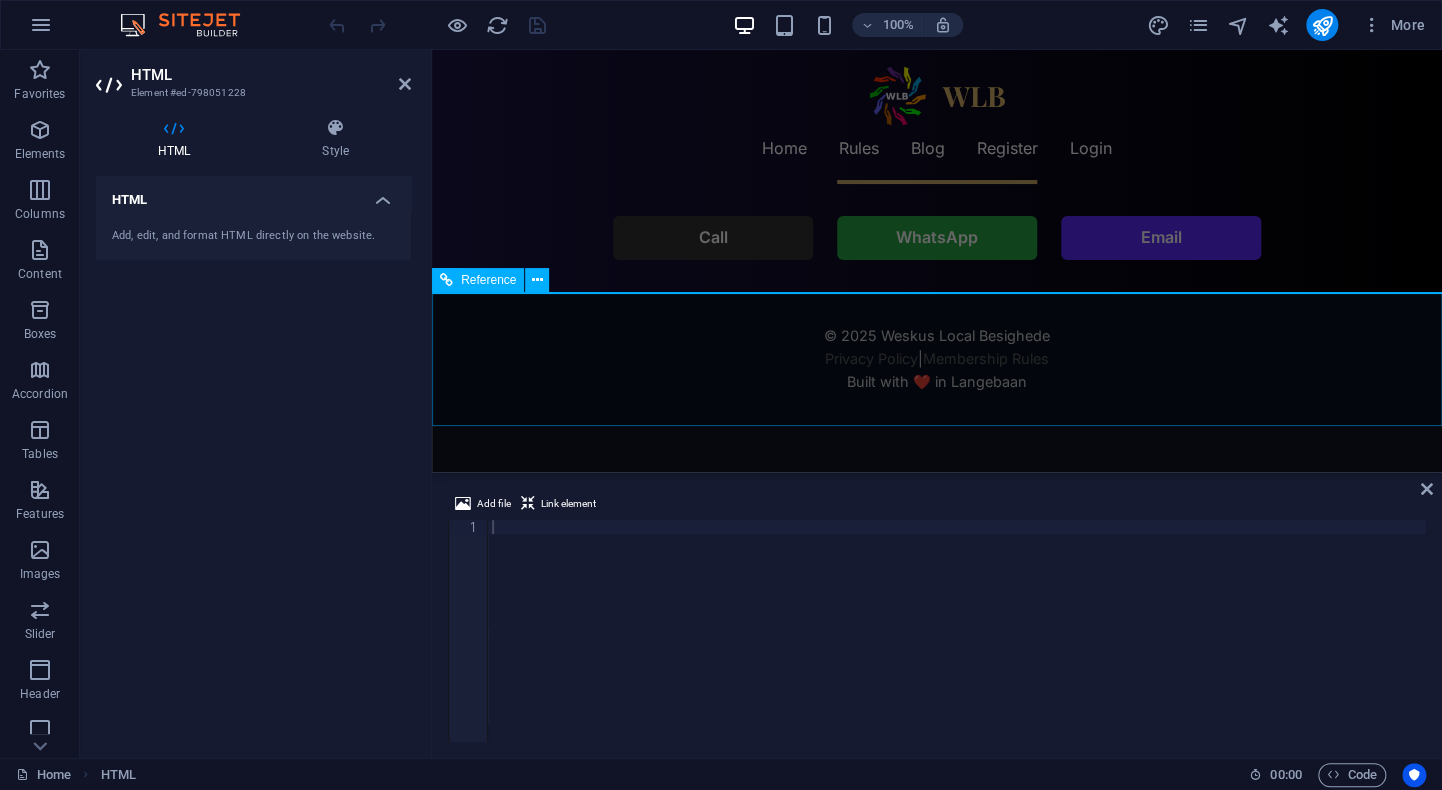 click on "© 2025 Weskus Local Besighede
Privacy Policy  |
Membership Rules
Built with ❤️ in Langebaan" at bounding box center (937, 358) 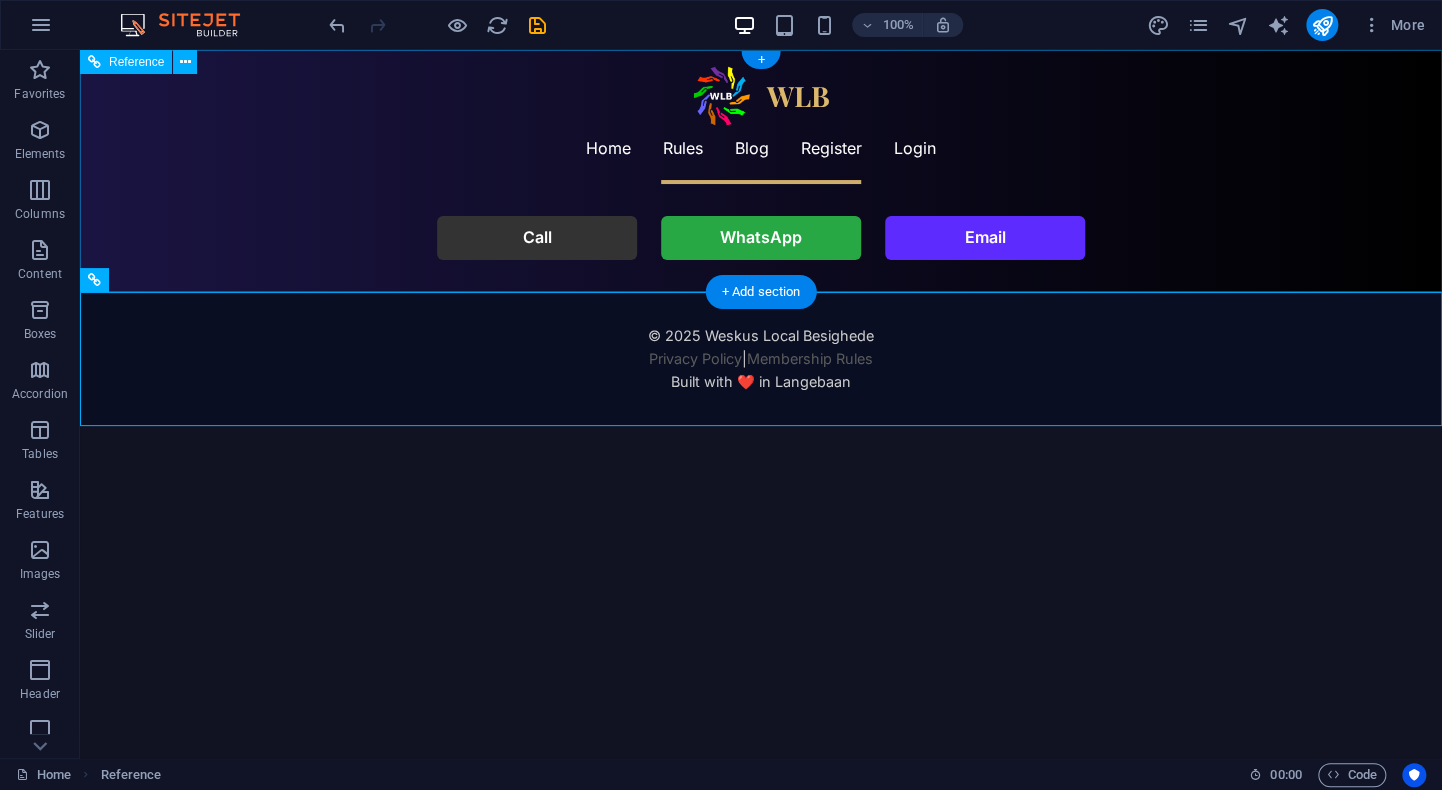 click on "WLB
☰
Home
Rules
Blog
Register
Login
Call
WhatsApp
Email" at bounding box center [761, 171] 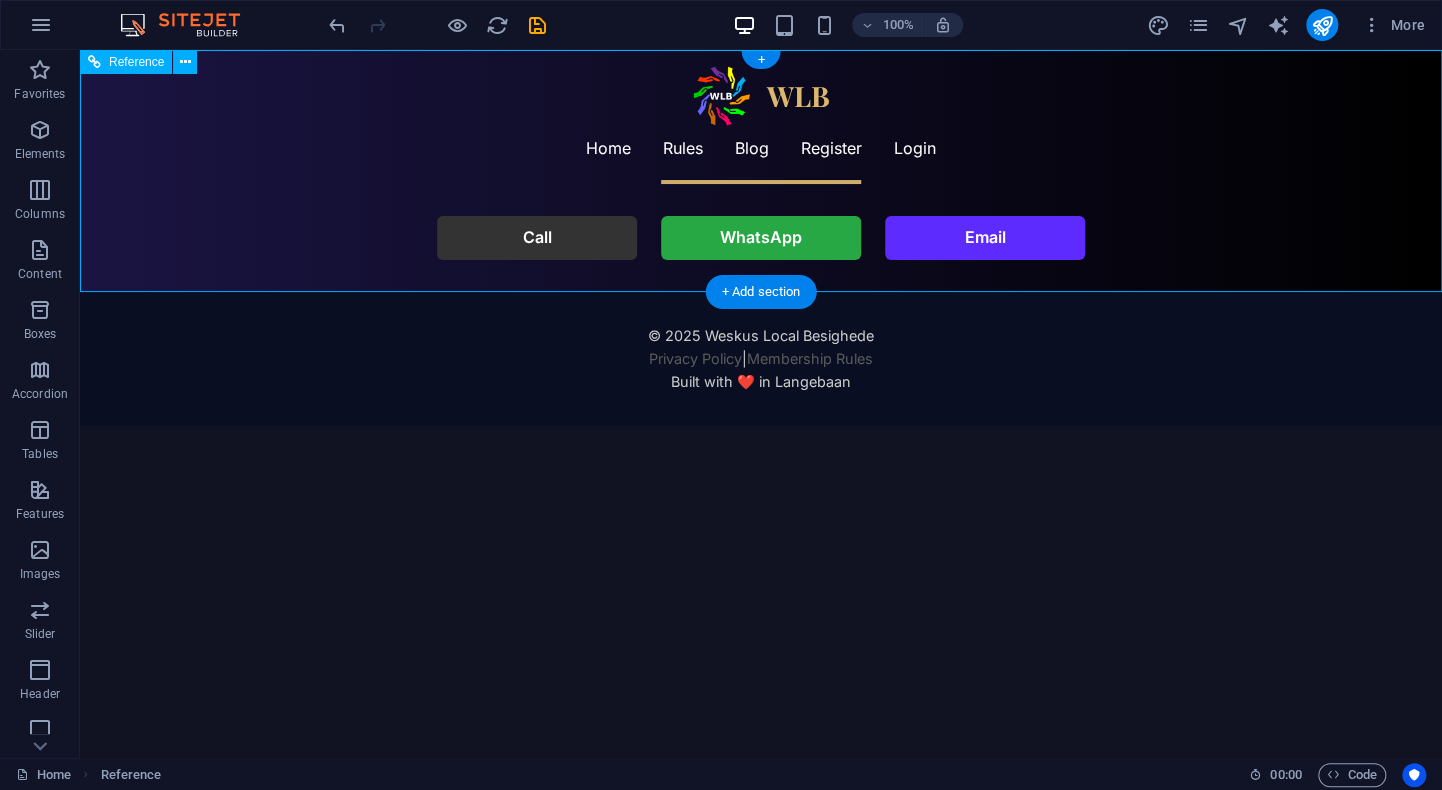 click on "WLB
☰
Home
Rules
Blog
Register
Login
Call
WhatsApp
Email" at bounding box center (761, 171) 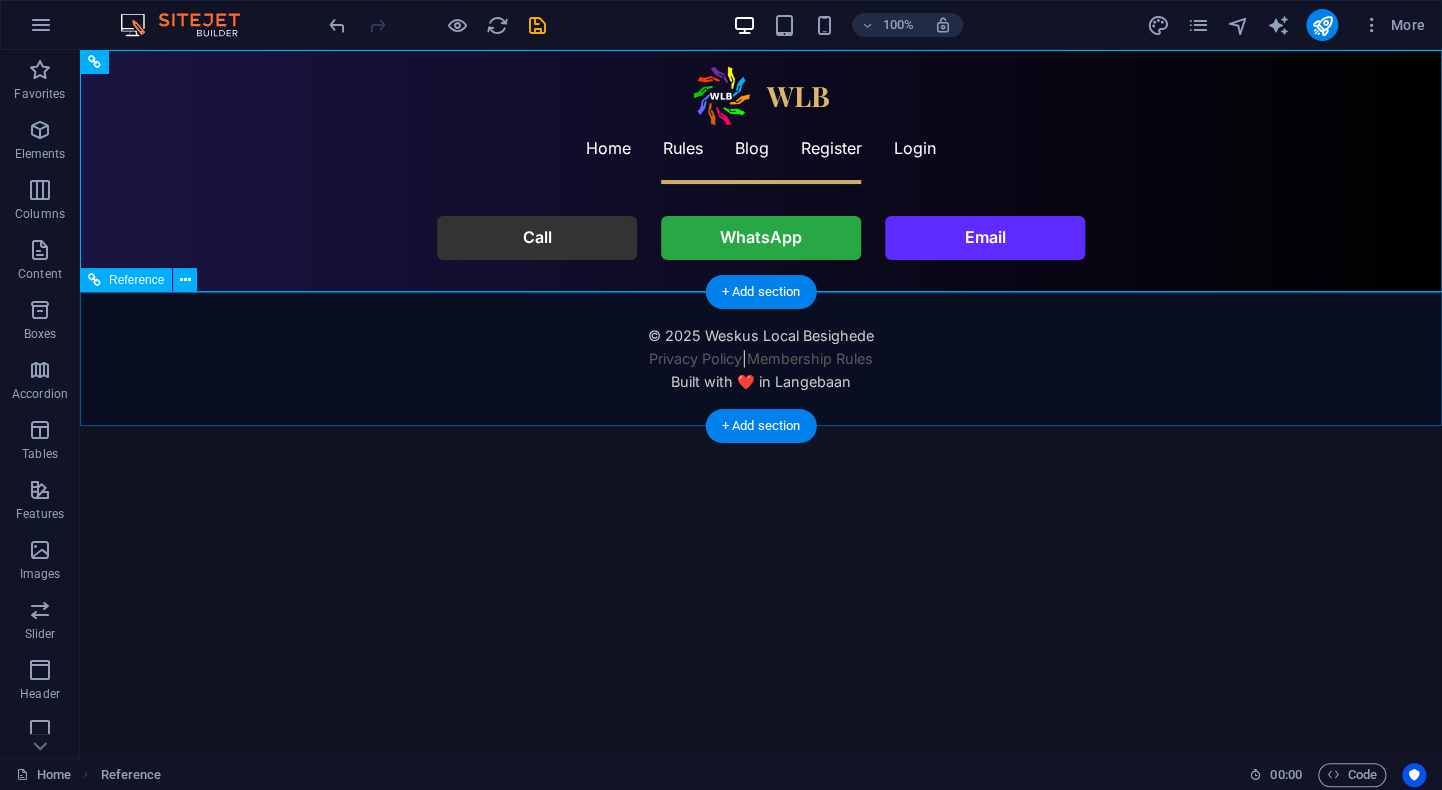 click on "© 2025 Weskus Local Besighede
Privacy Policy  |
Membership Rules
Built with ❤️ in Langebaan" at bounding box center (761, 358) 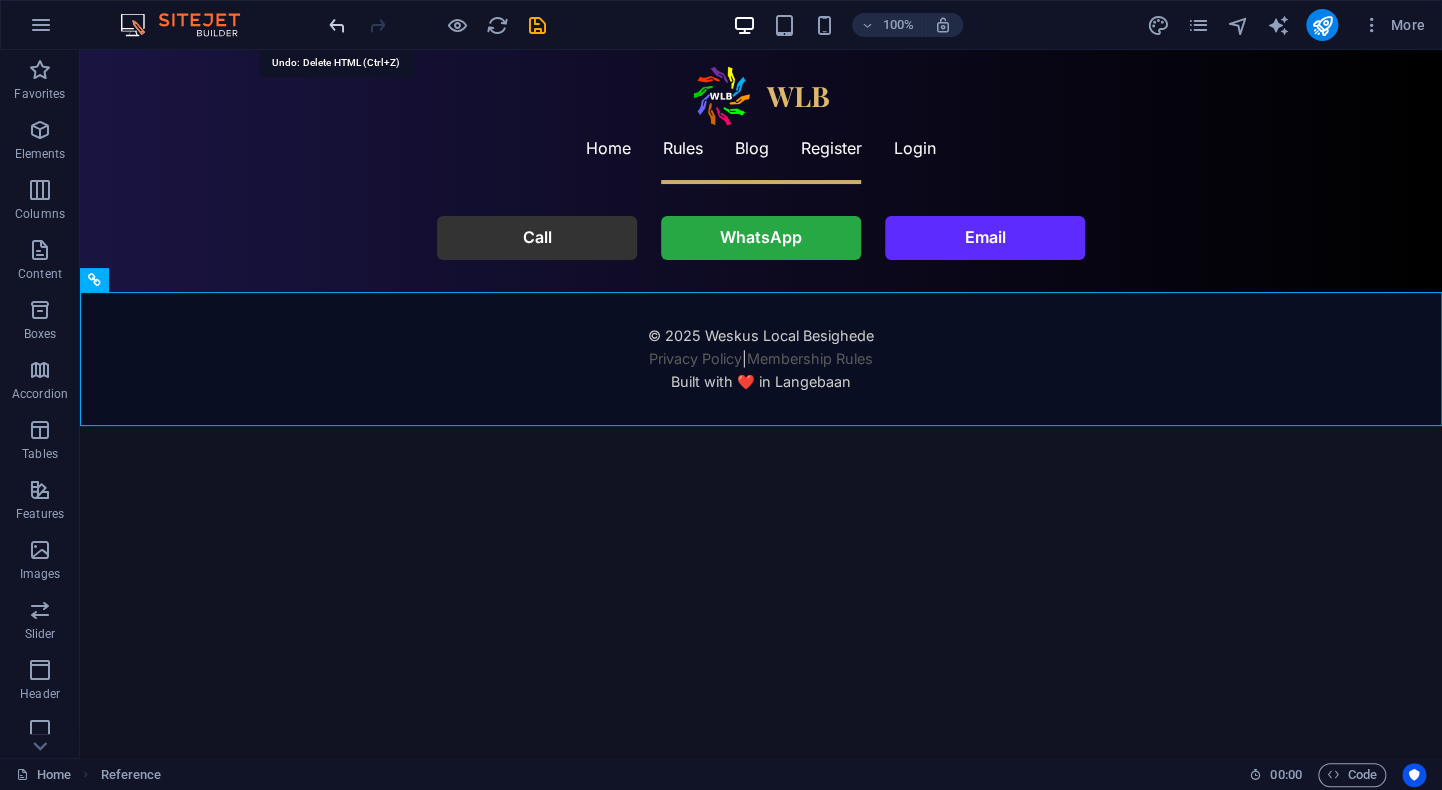 click at bounding box center [337, 25] 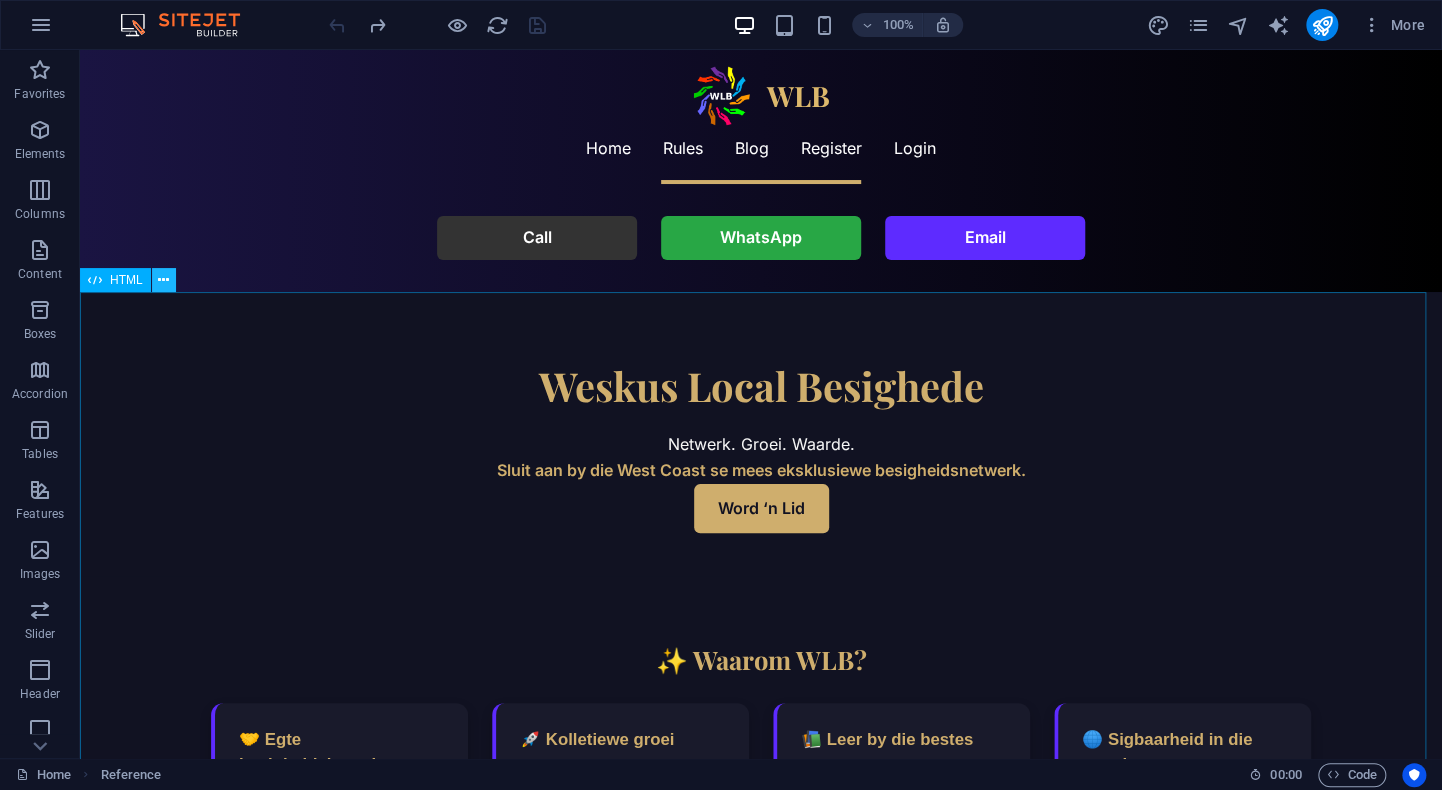 click at bounding box center (163, 280) 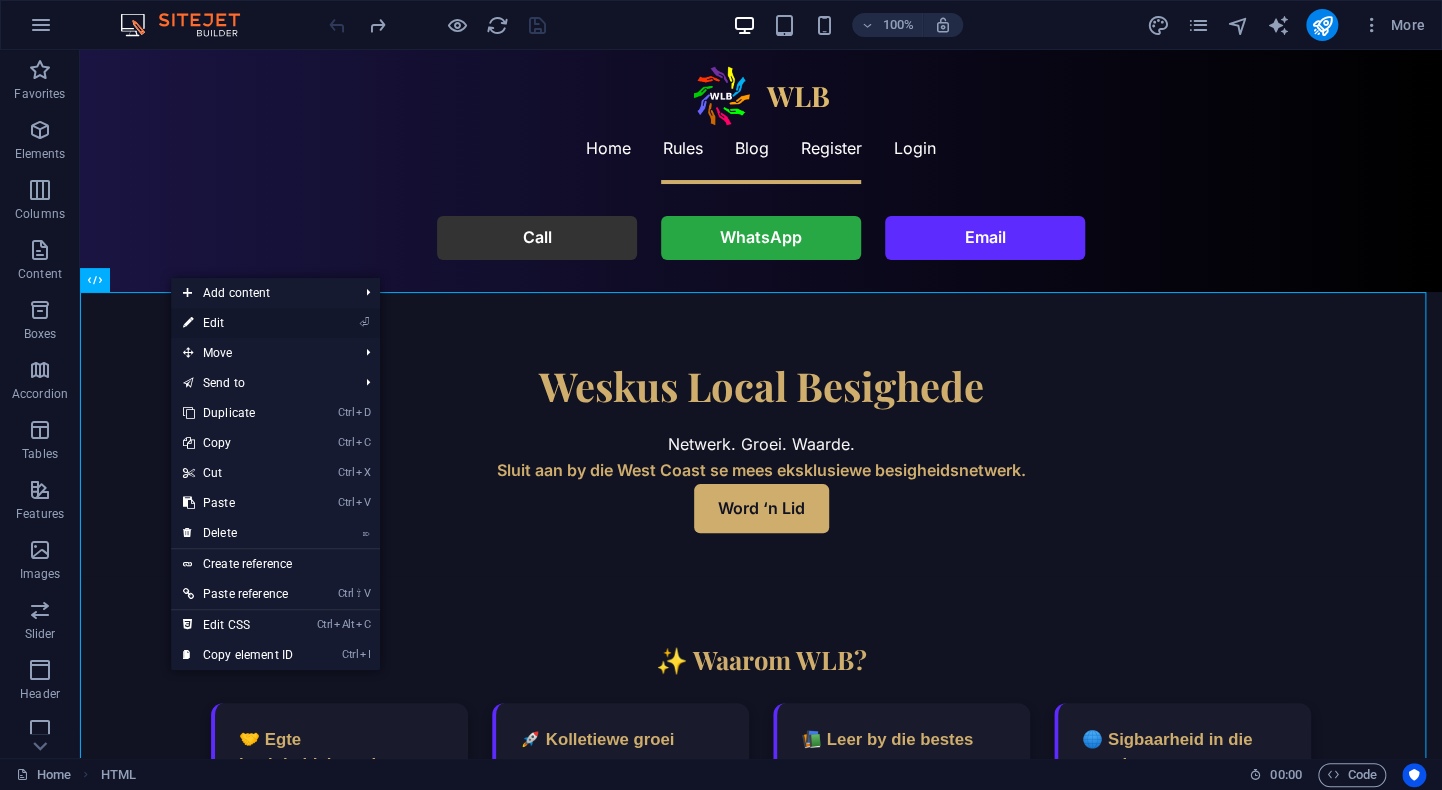 click on "⏎  Edit" at bounding box center [238, 323] 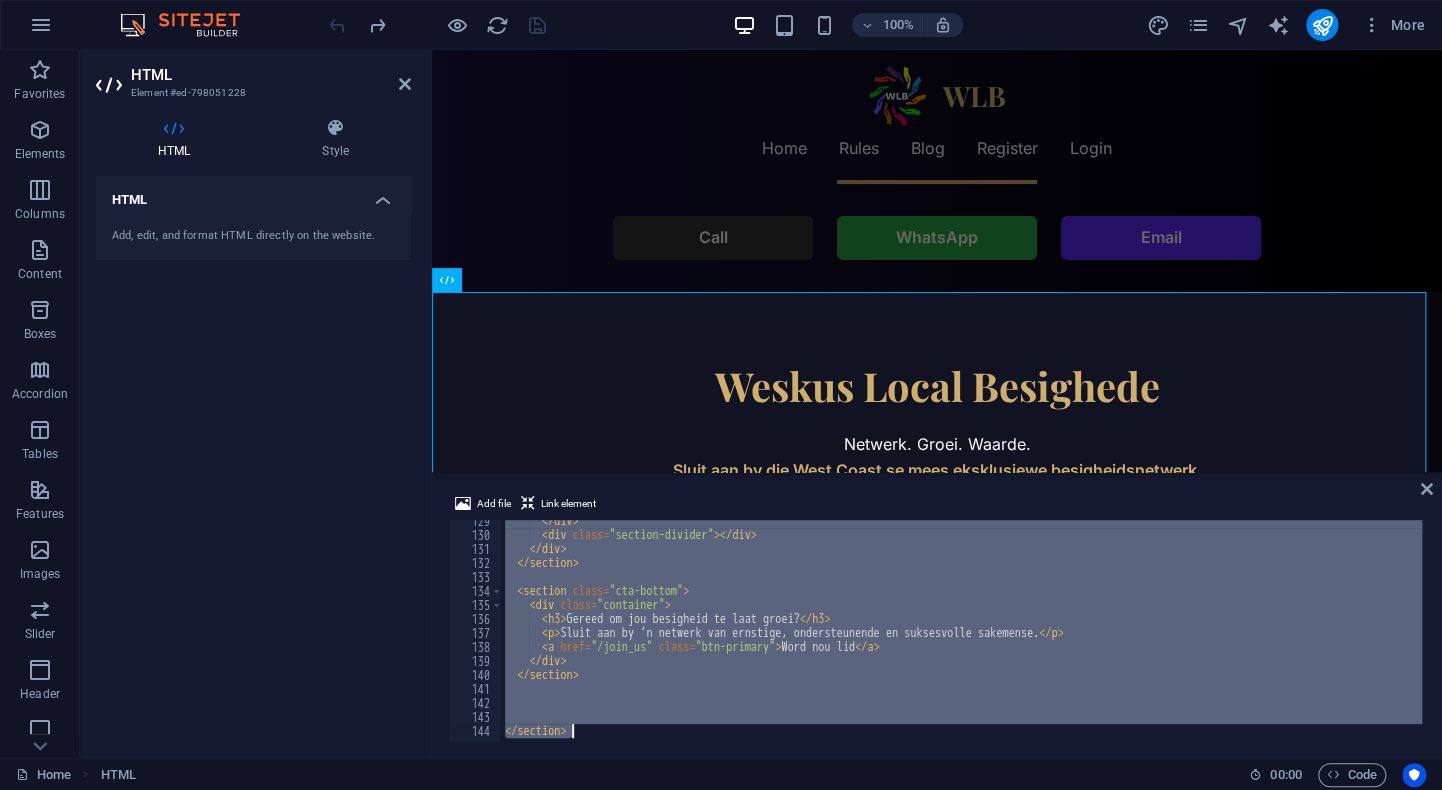 scroll, scrollTop: 1797, scrollLeft: 0, axis: vertical 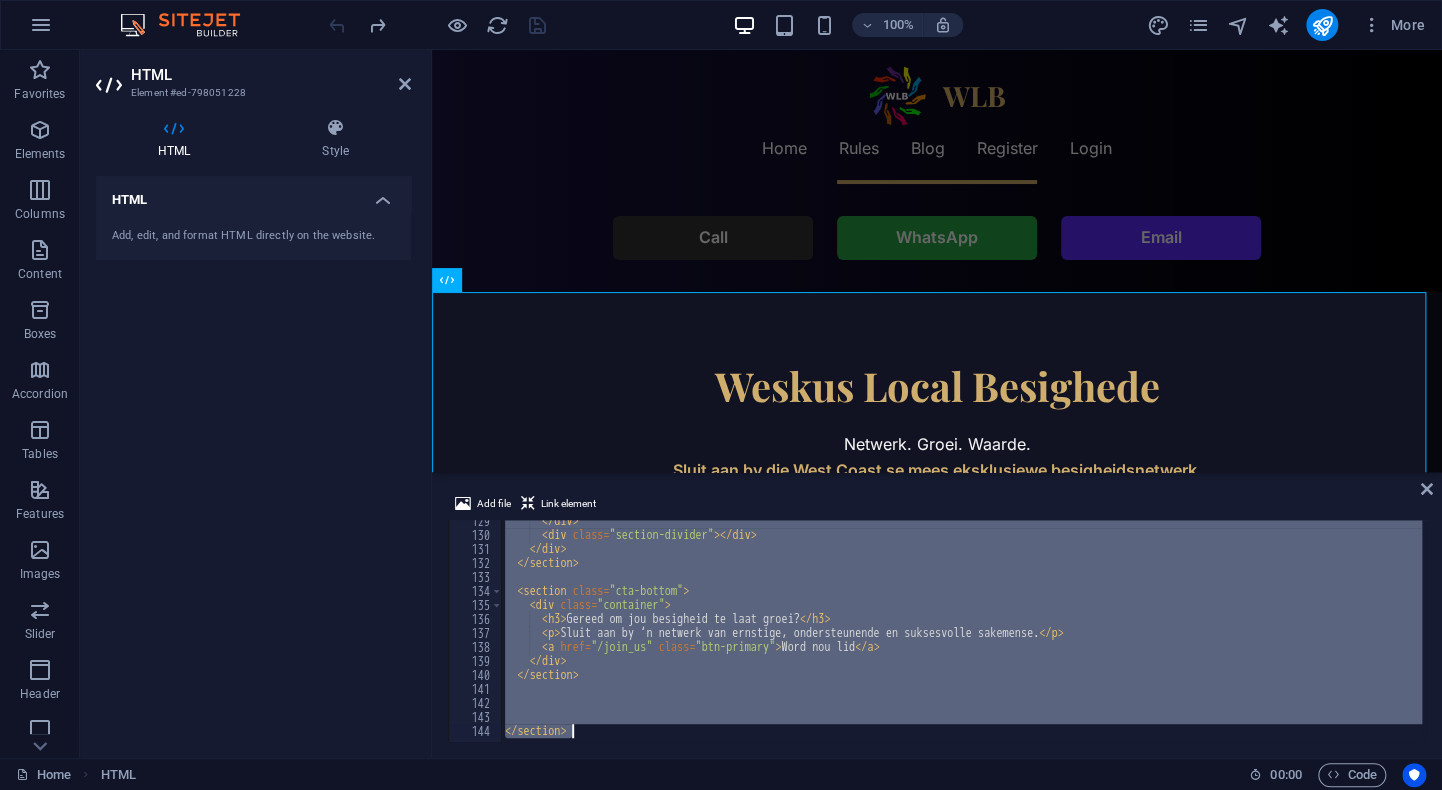 type 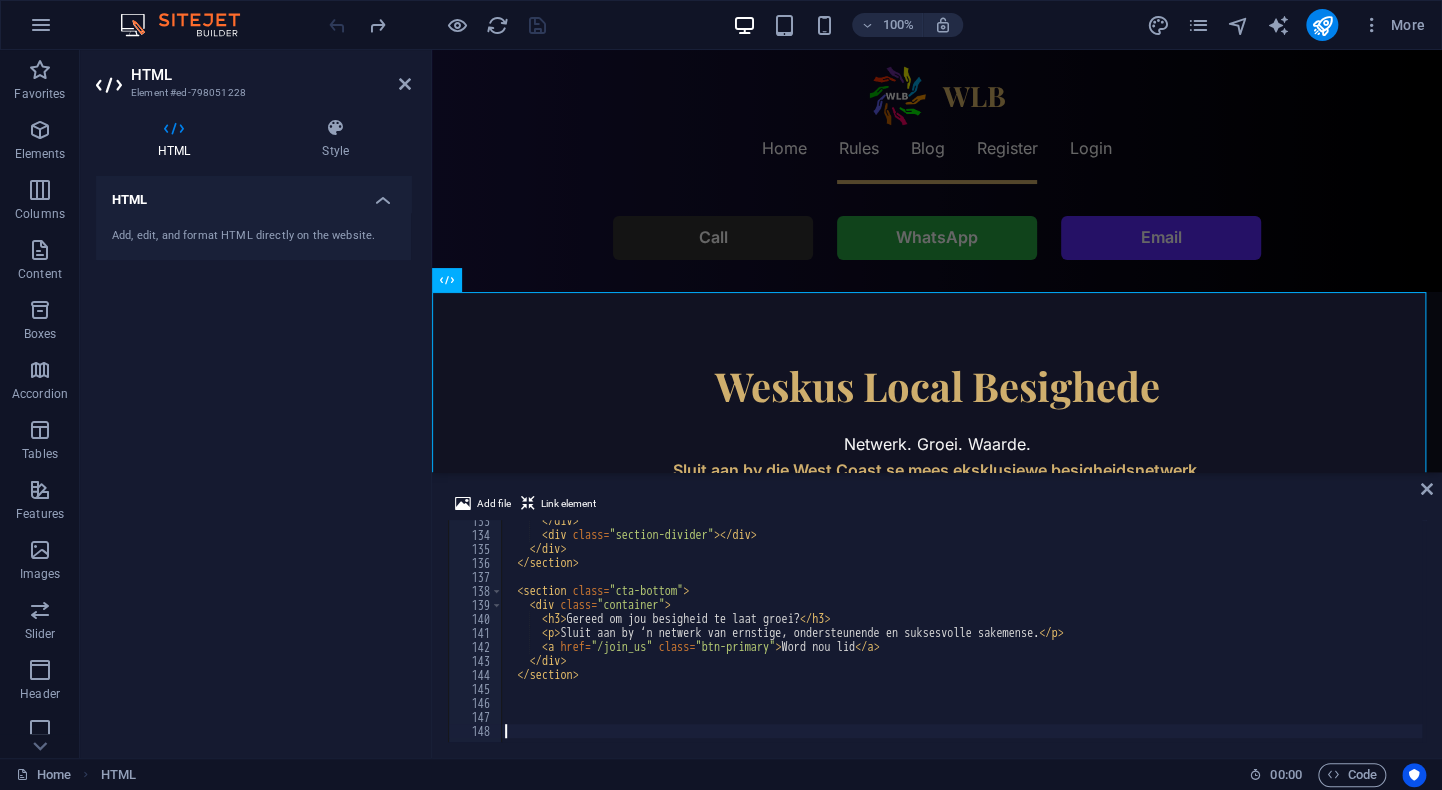 scroll, scrollTop: 1674, scrollLeft: 0, axis: vertical 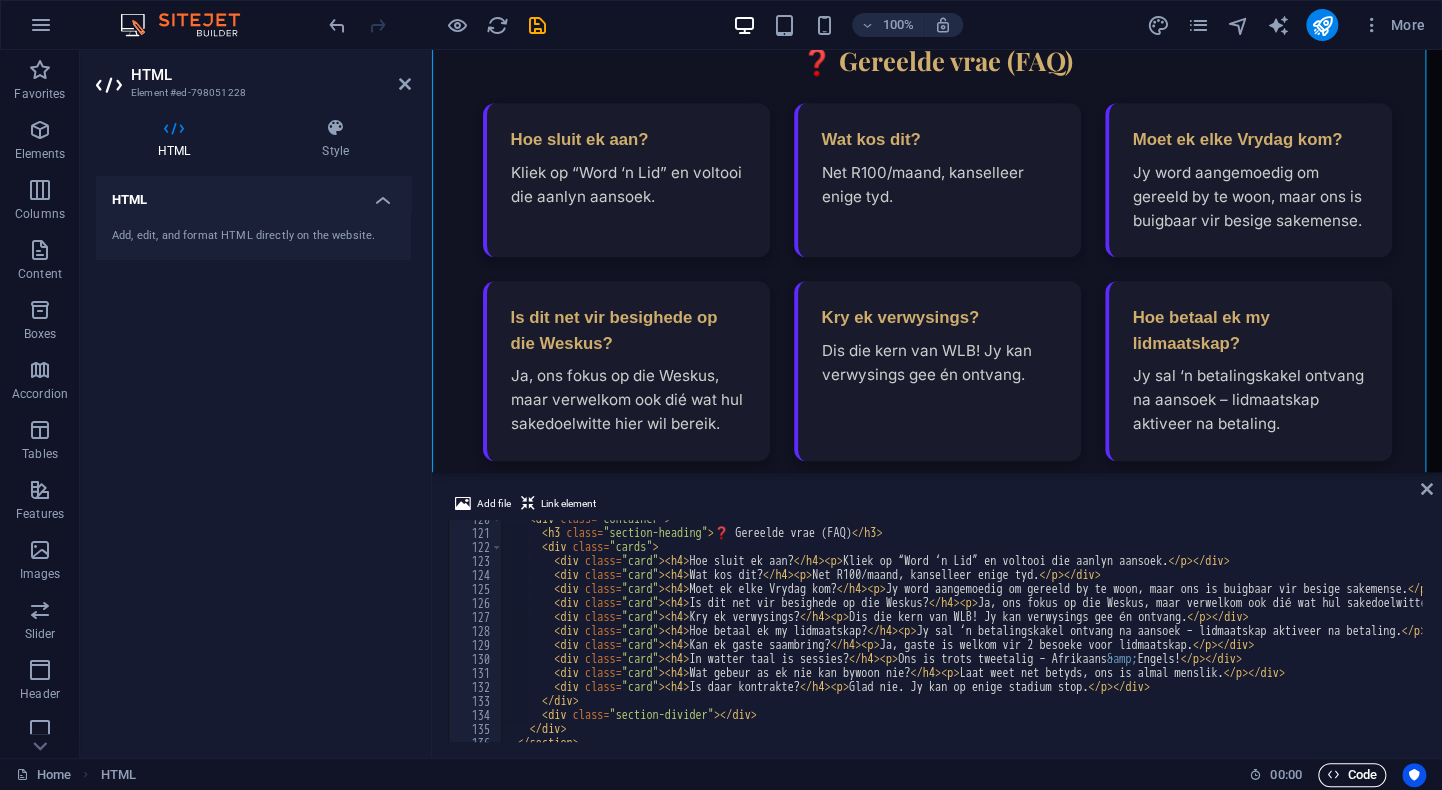 click on "Code" at bounding box center (1352, 775) 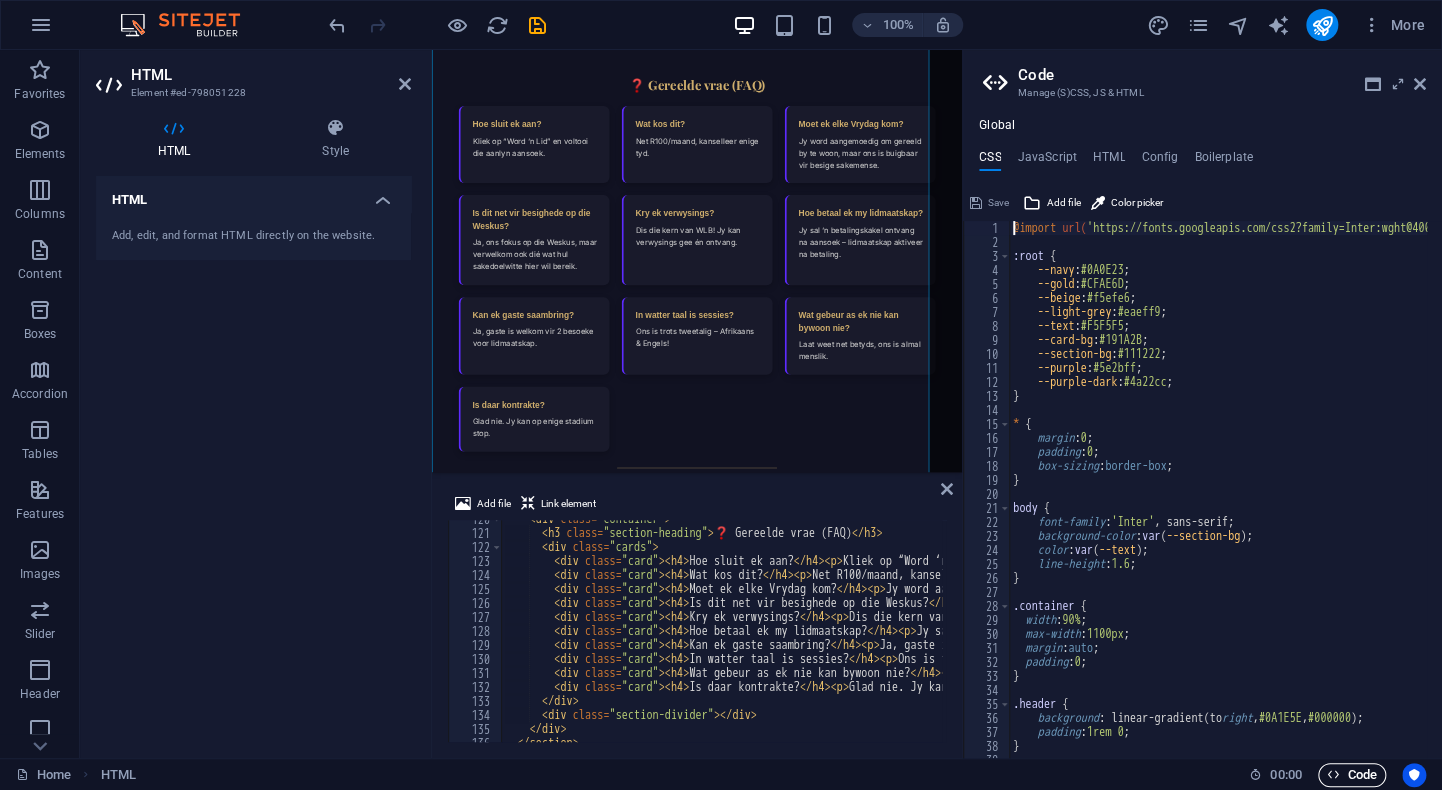 scroll, scrollTop: 4259, scrollLeft: 0, axis: vertical 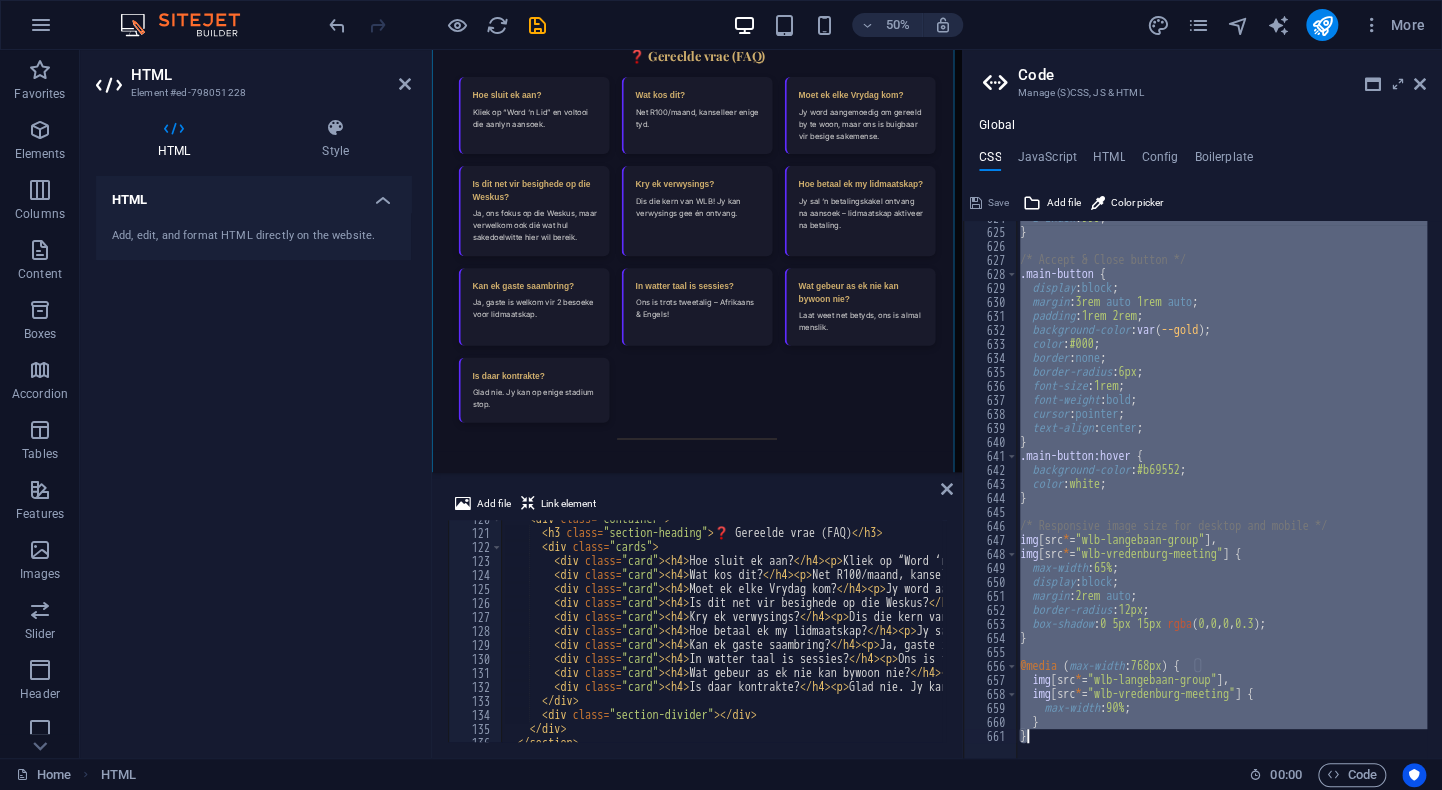 drag, startPoint x: 1013, startPoint y: 230, endPoint x: 1080, endPoint y: 712, distance: 486.63437 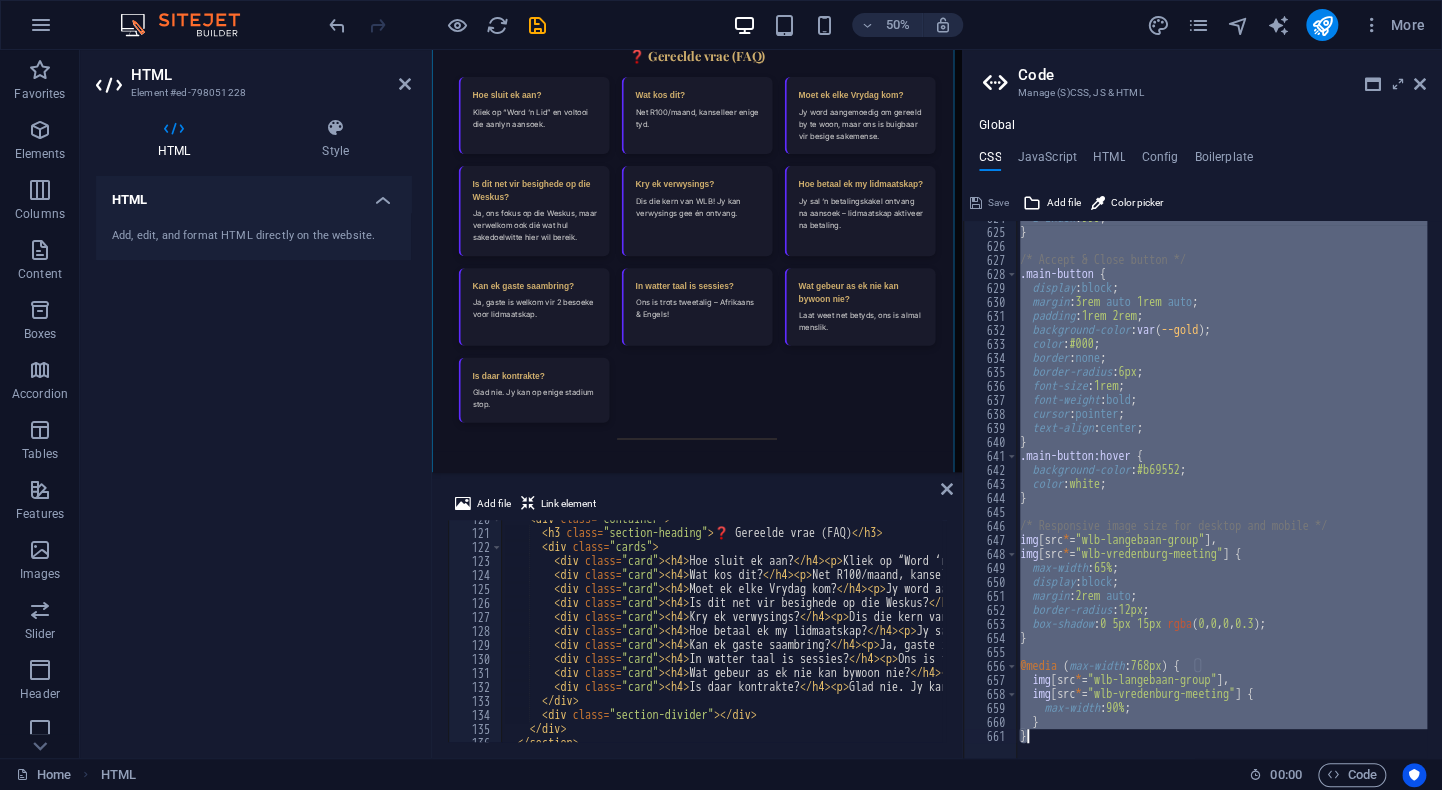 type 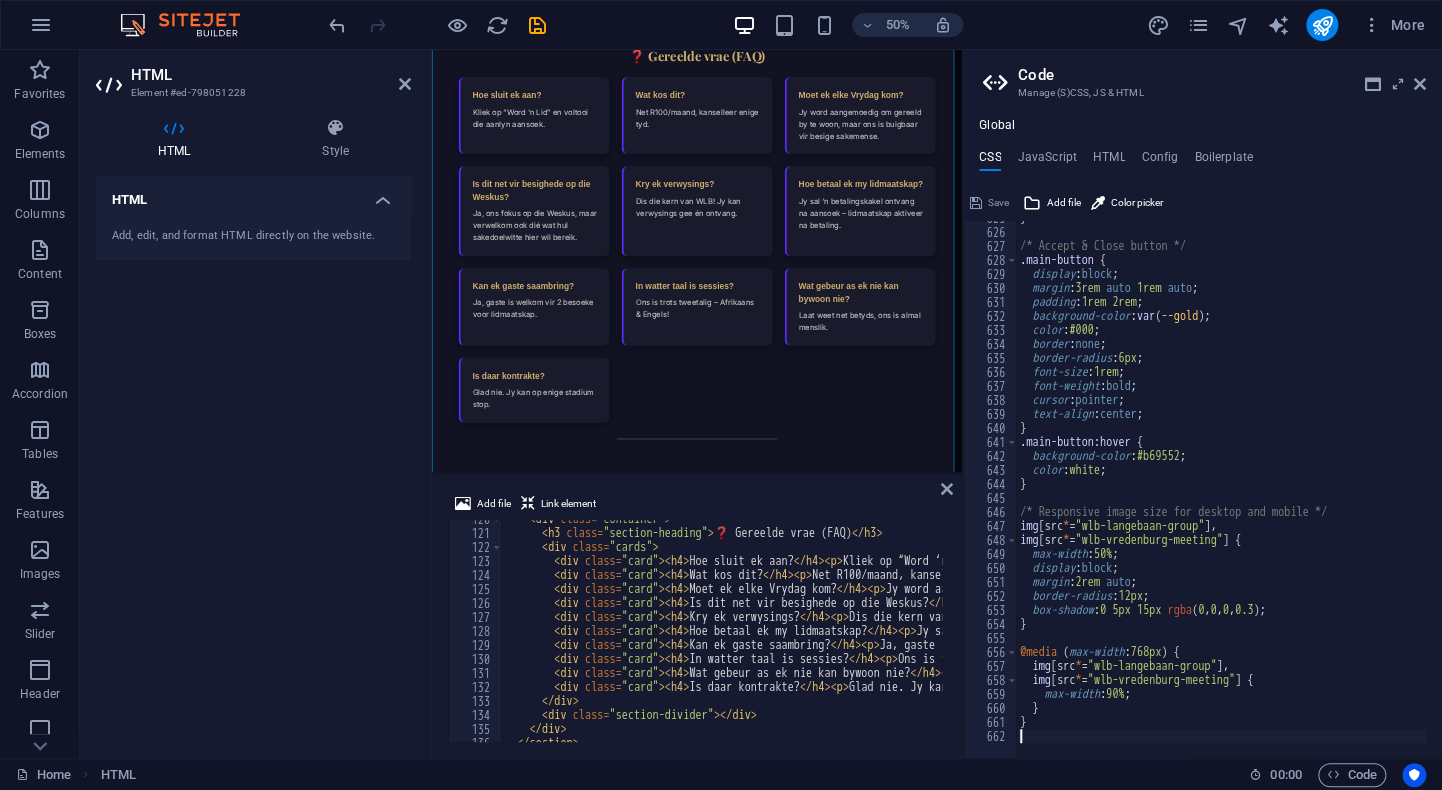 scroll, scrollTop: 8746, scrollLeft: 0, axis: vertical 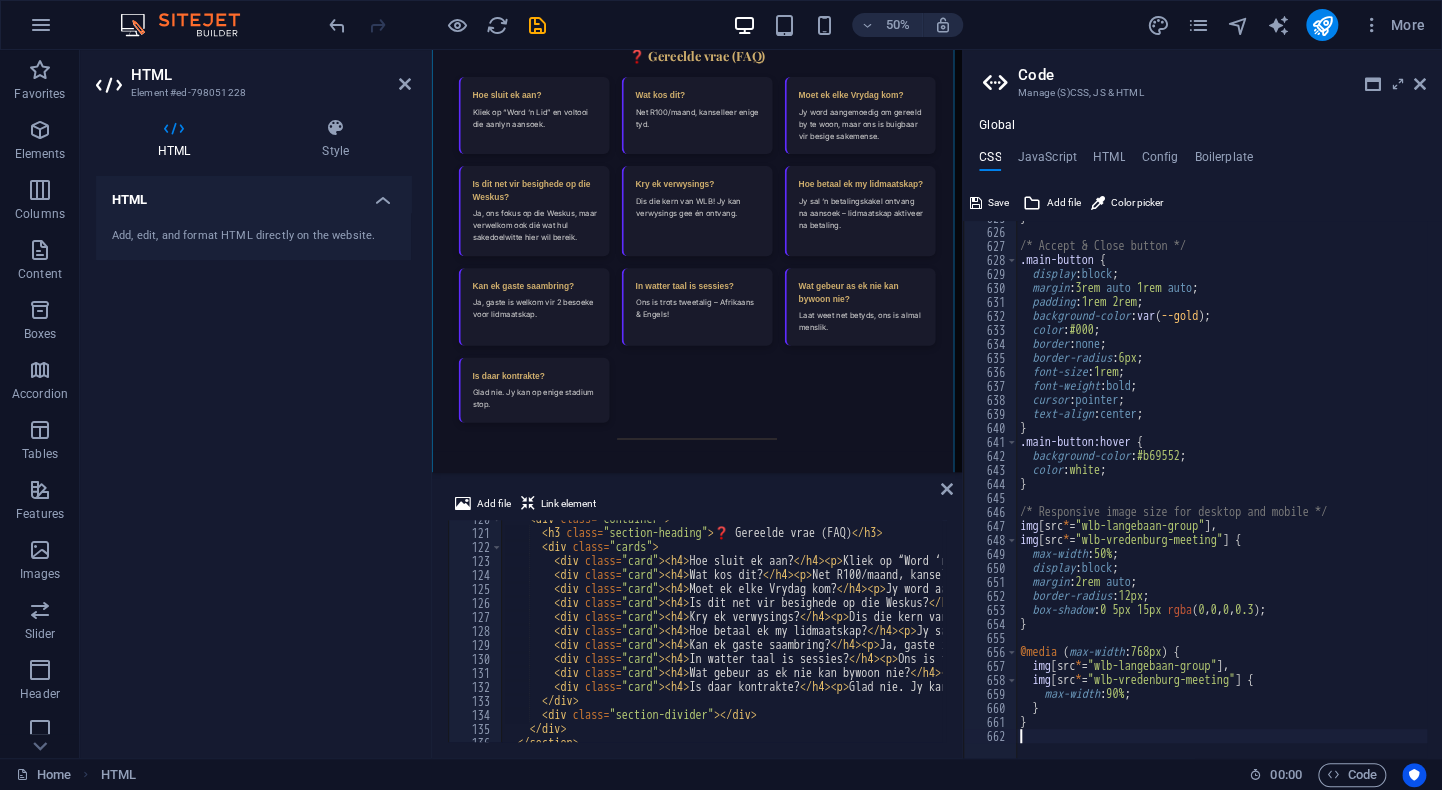 click on "50% More" at bounding box center [879, 25] 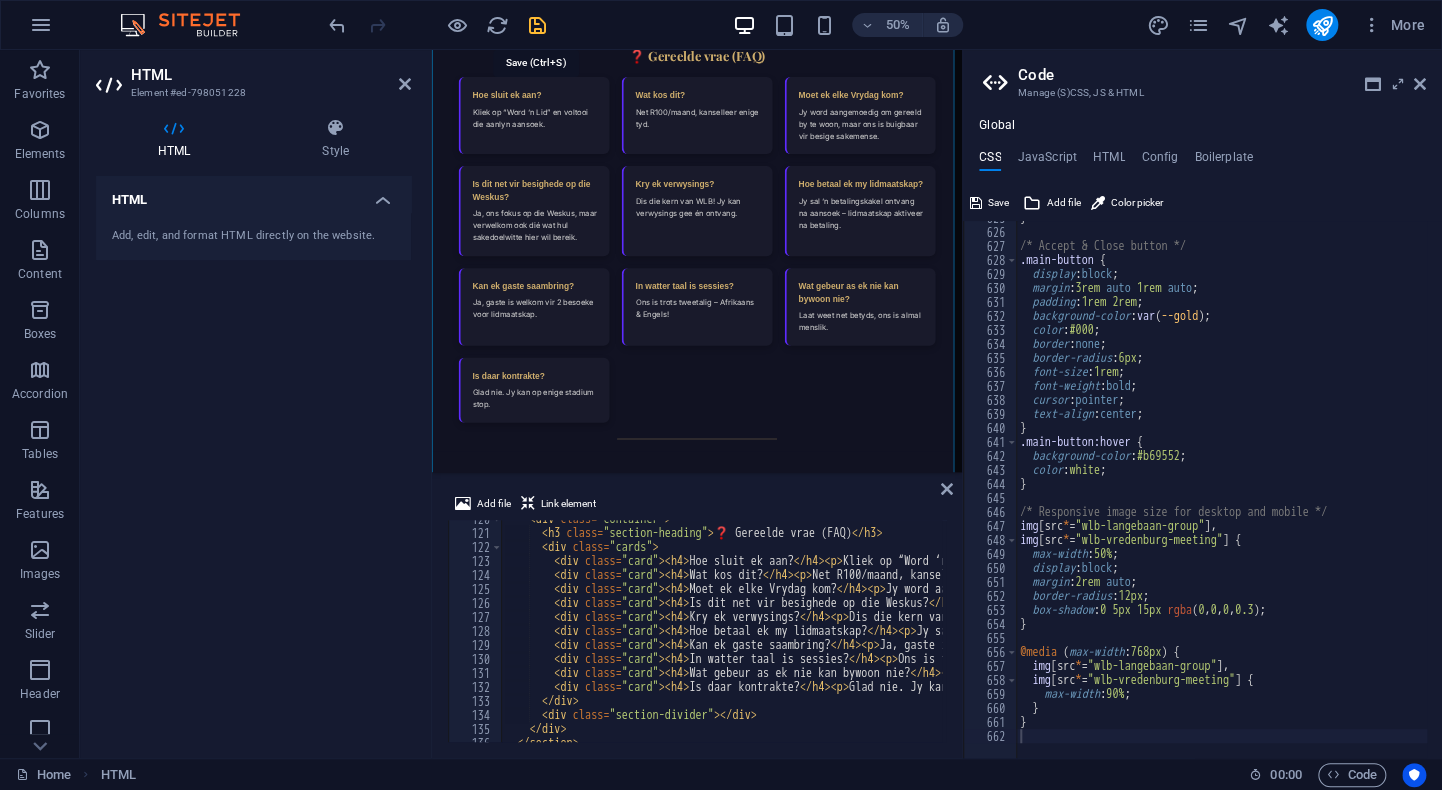 click at bounding box center [537, 25] 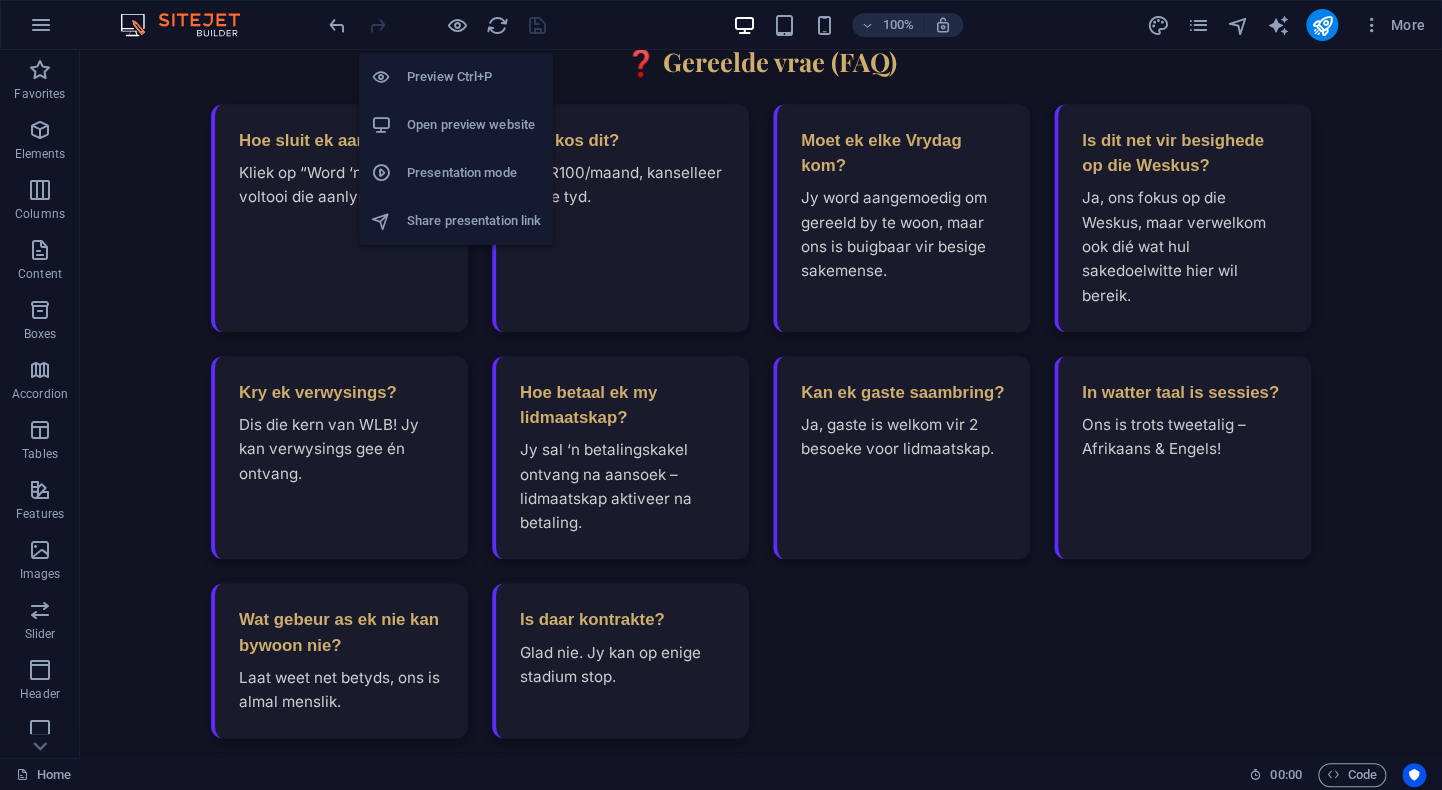 click on "Open preview website" at bounding box center (474, 125) 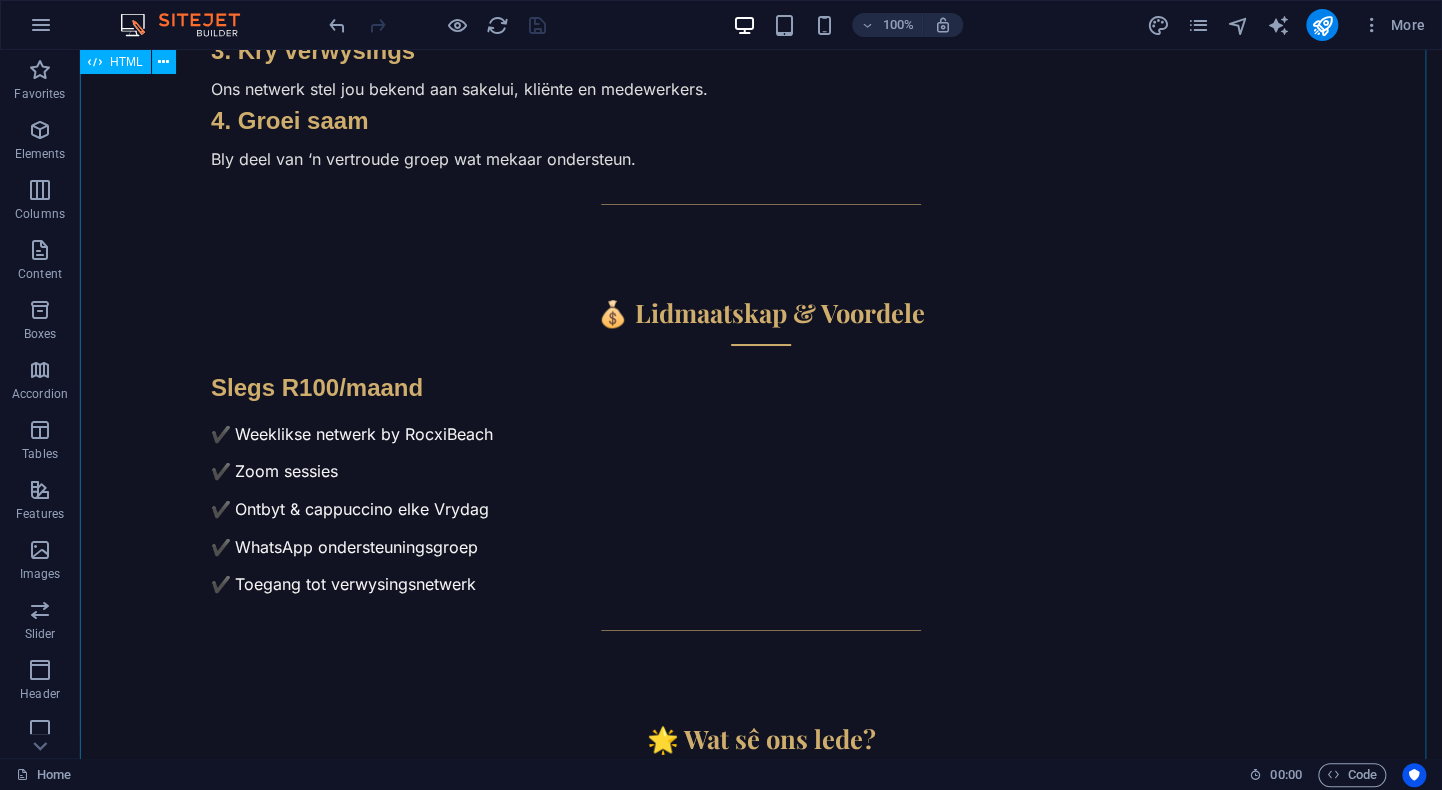 scroll, scrollTop: 3342, scrollLeft: 0, axis: vertical 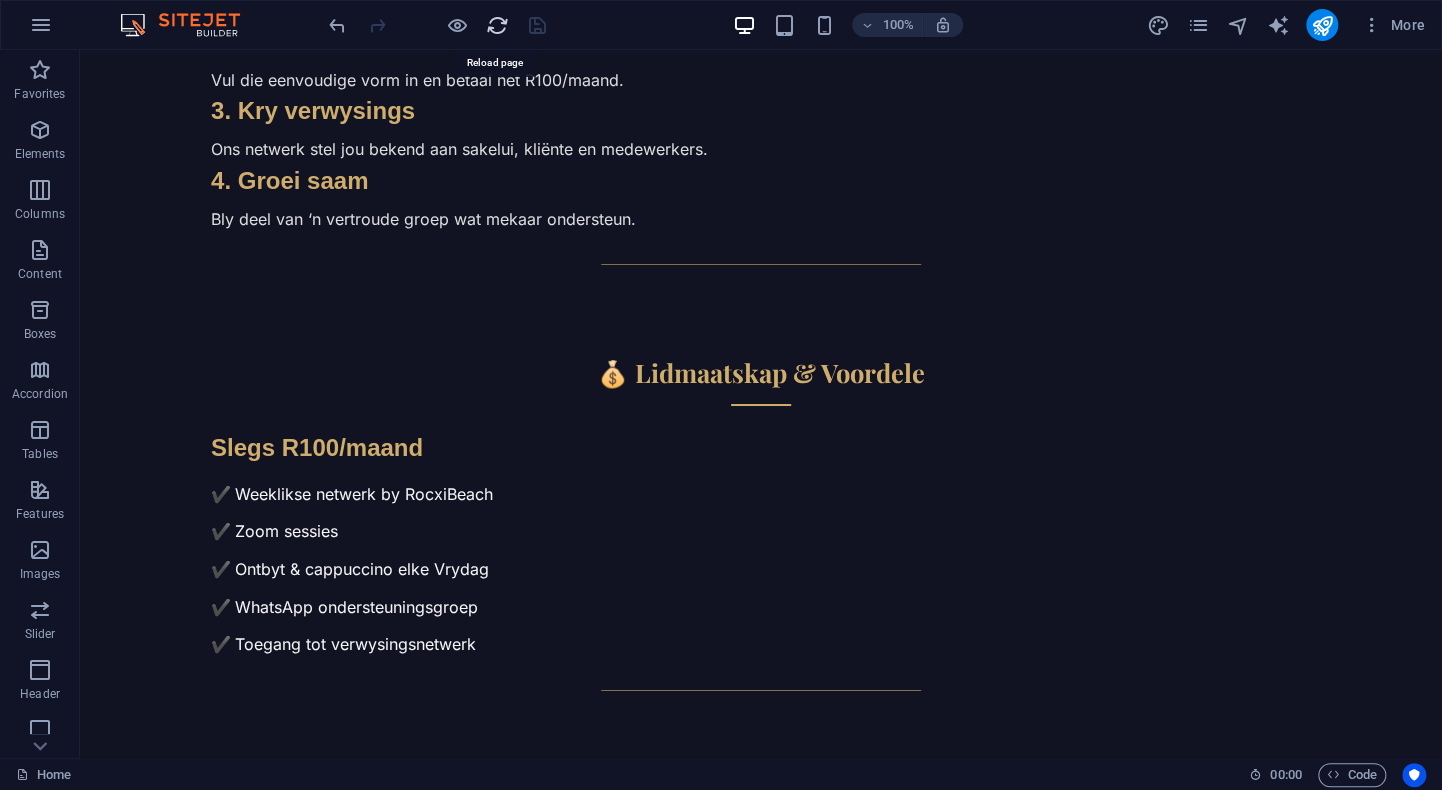 click at bounding box center (497, 25) 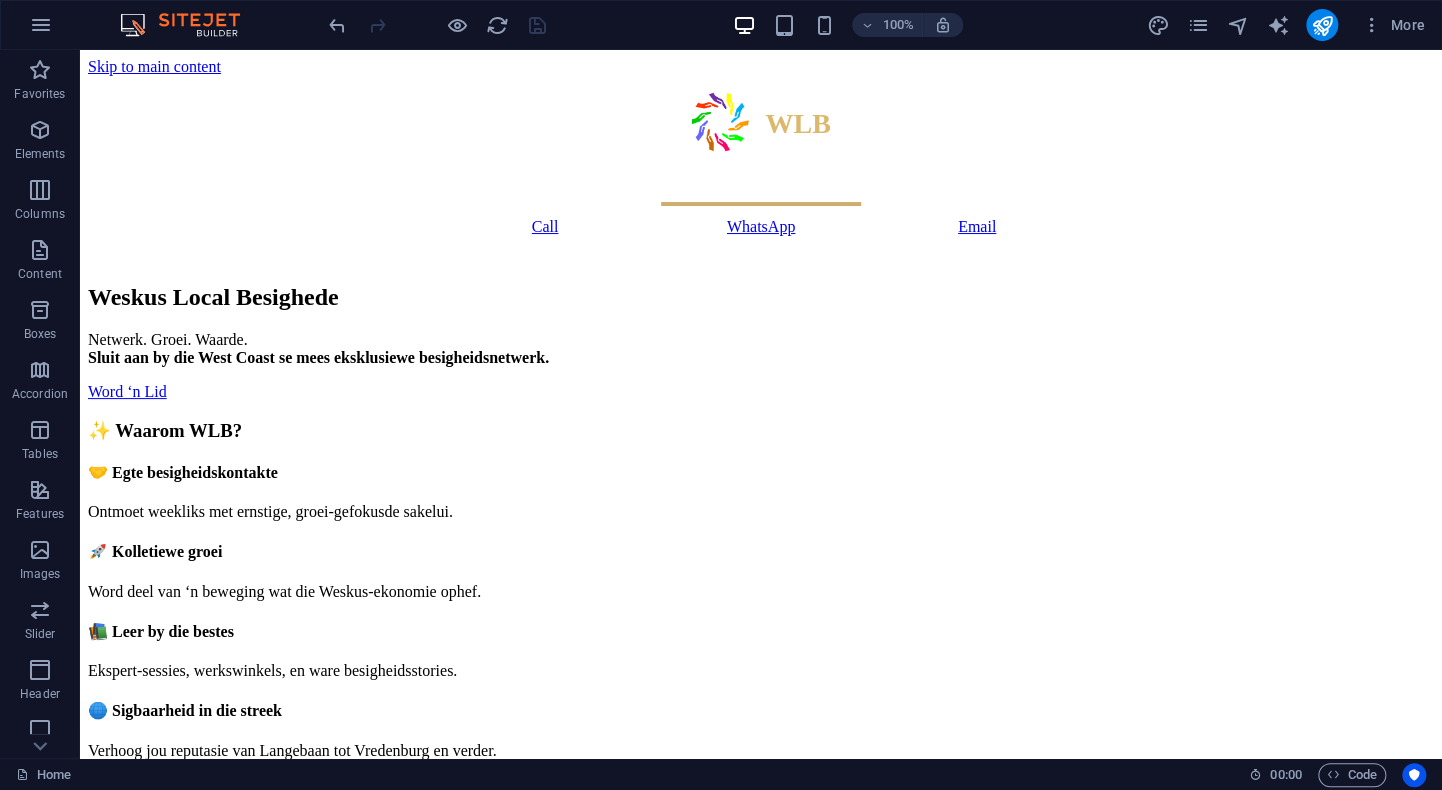 scroll, scrollTop: 0, scrollLeft: 0, axis: both 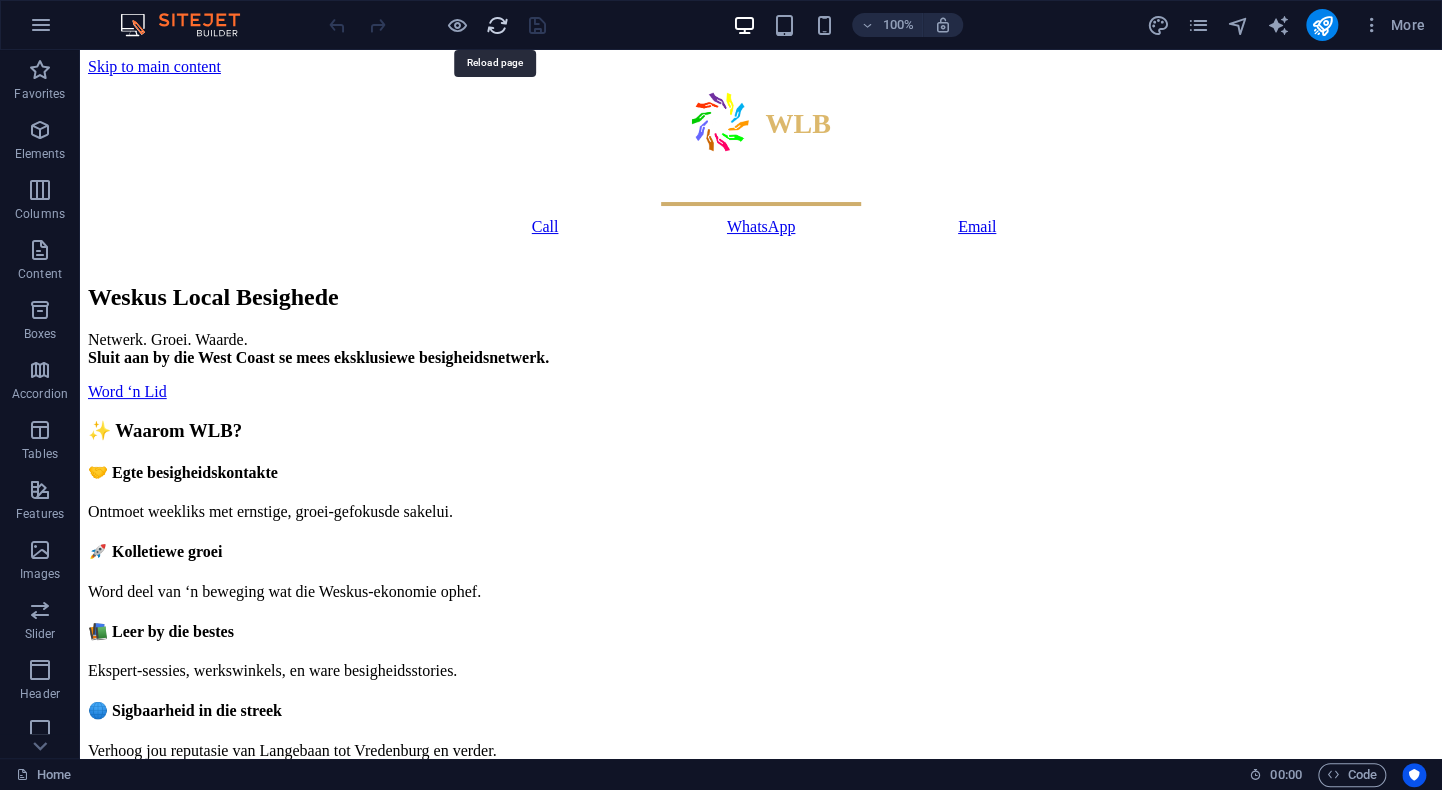 click at bounding box center (497, 25) 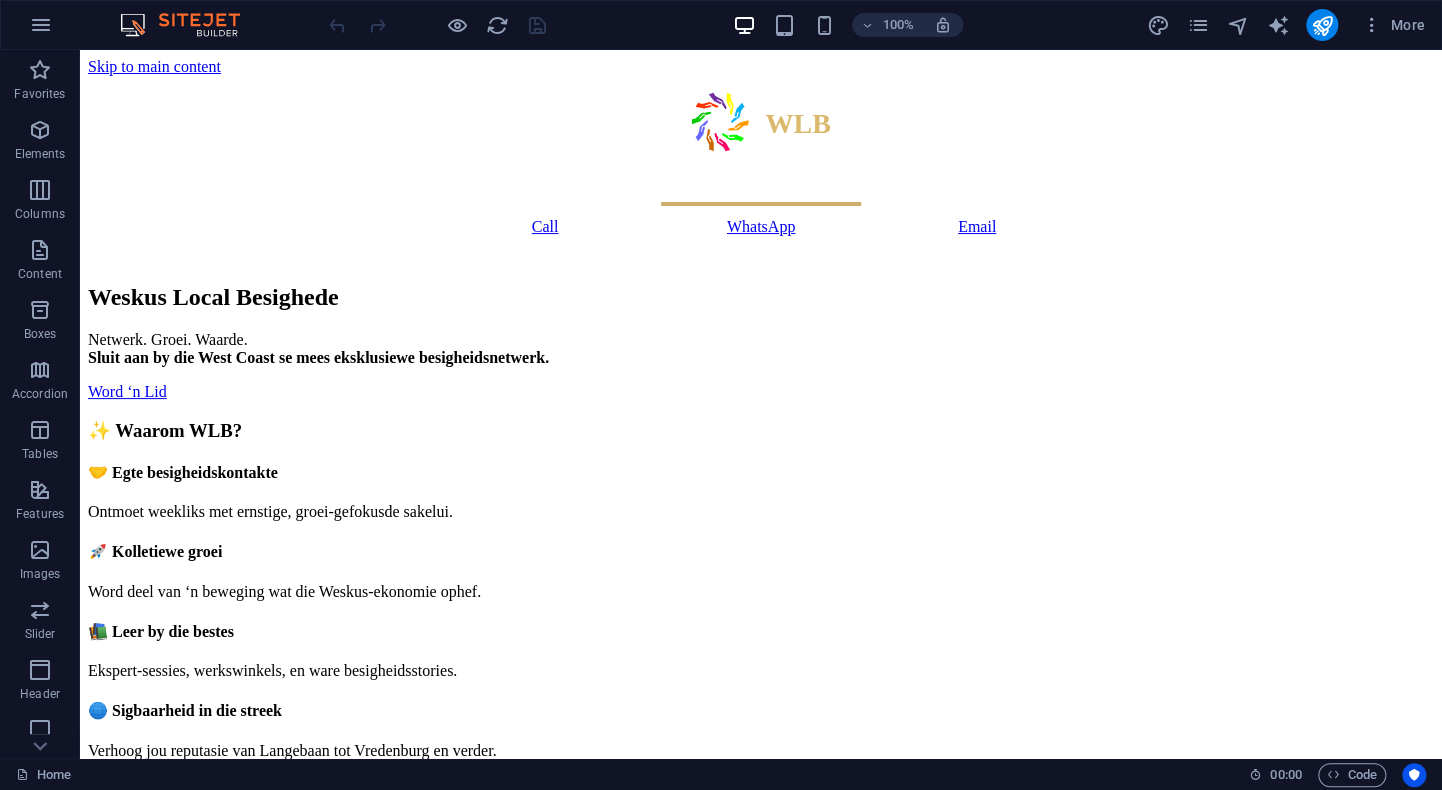 scroll, scrollTop: 0, scrollLeft: 0, axis: both 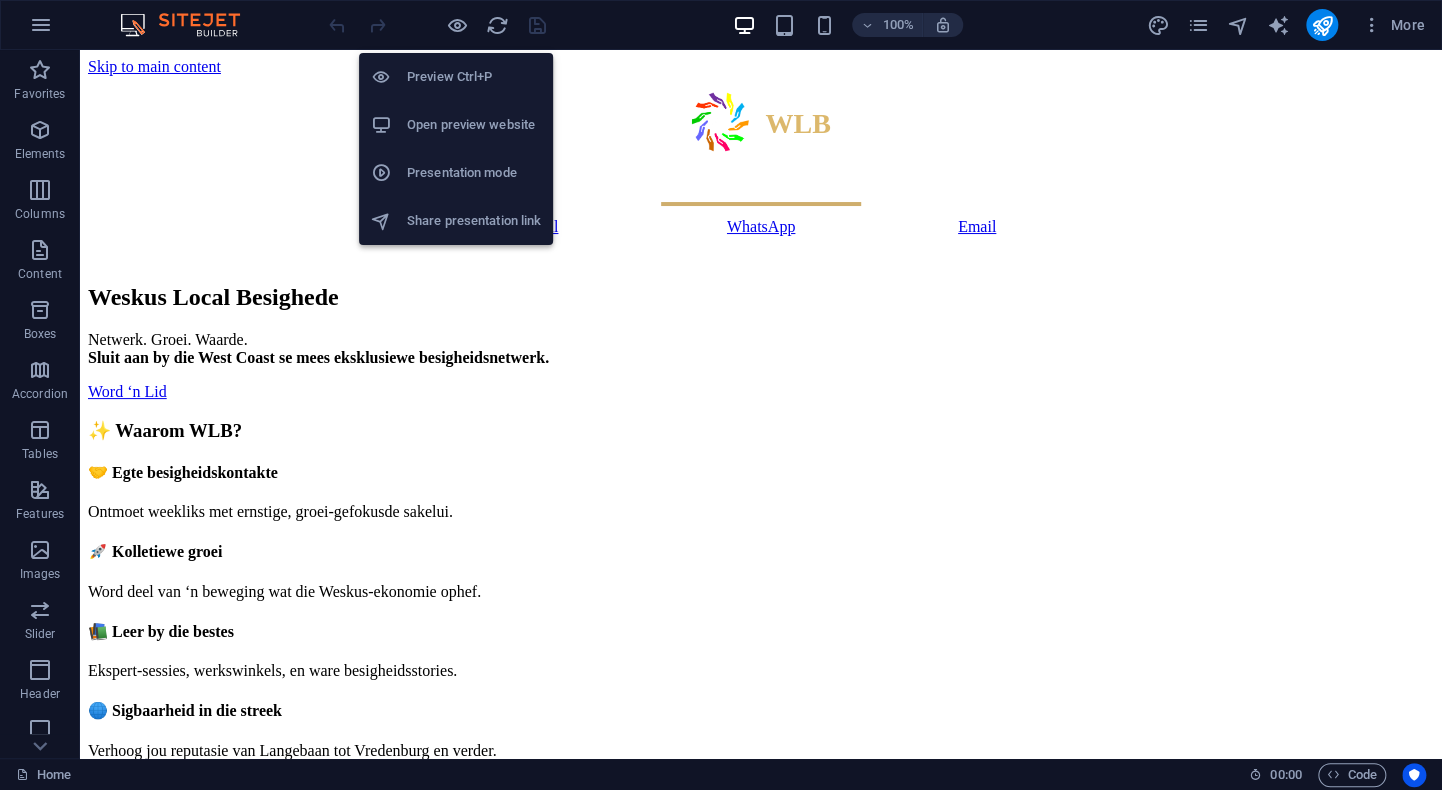 click on "Preview Ctrl+P" at bounding box center [474, 77] 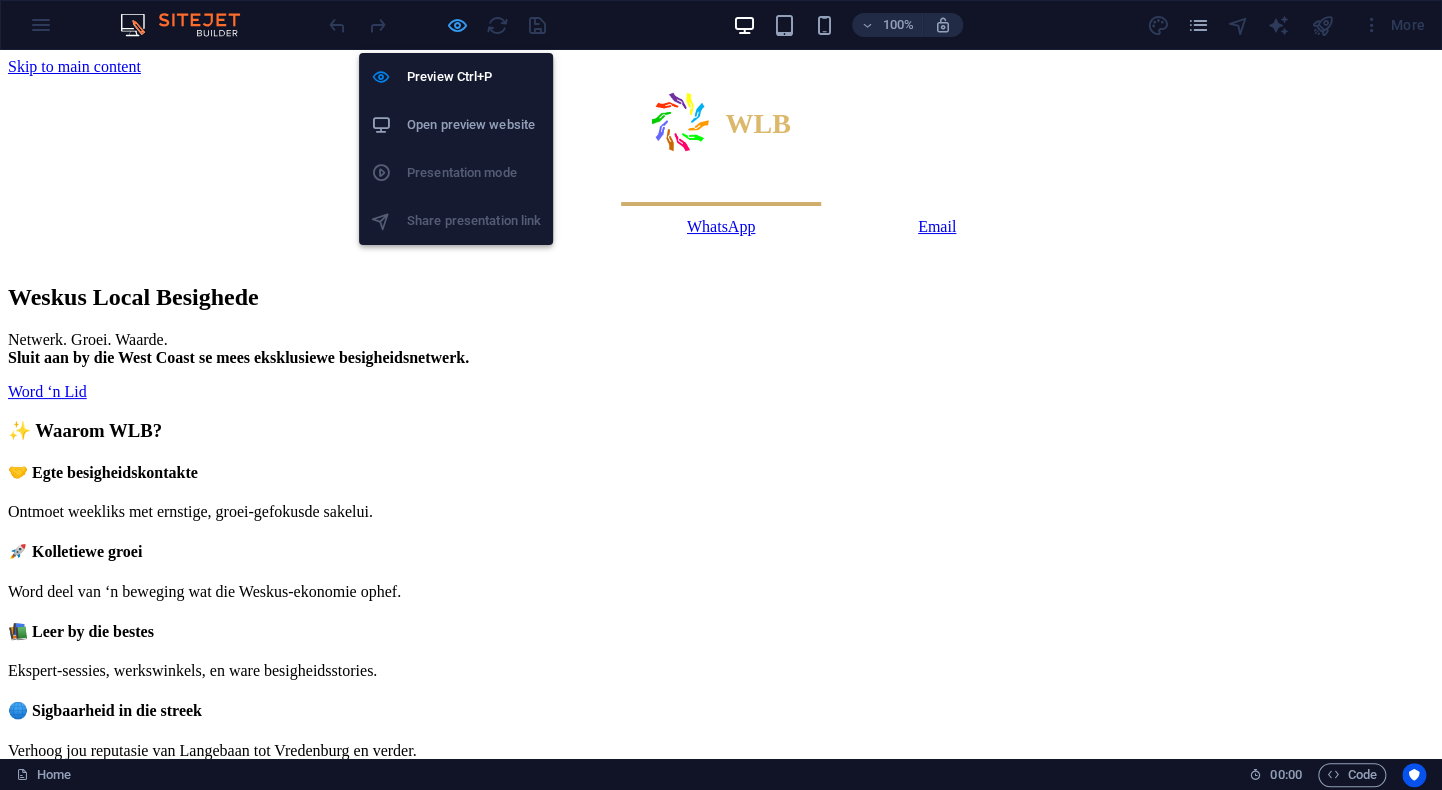 click at bounding box center [457, 25] 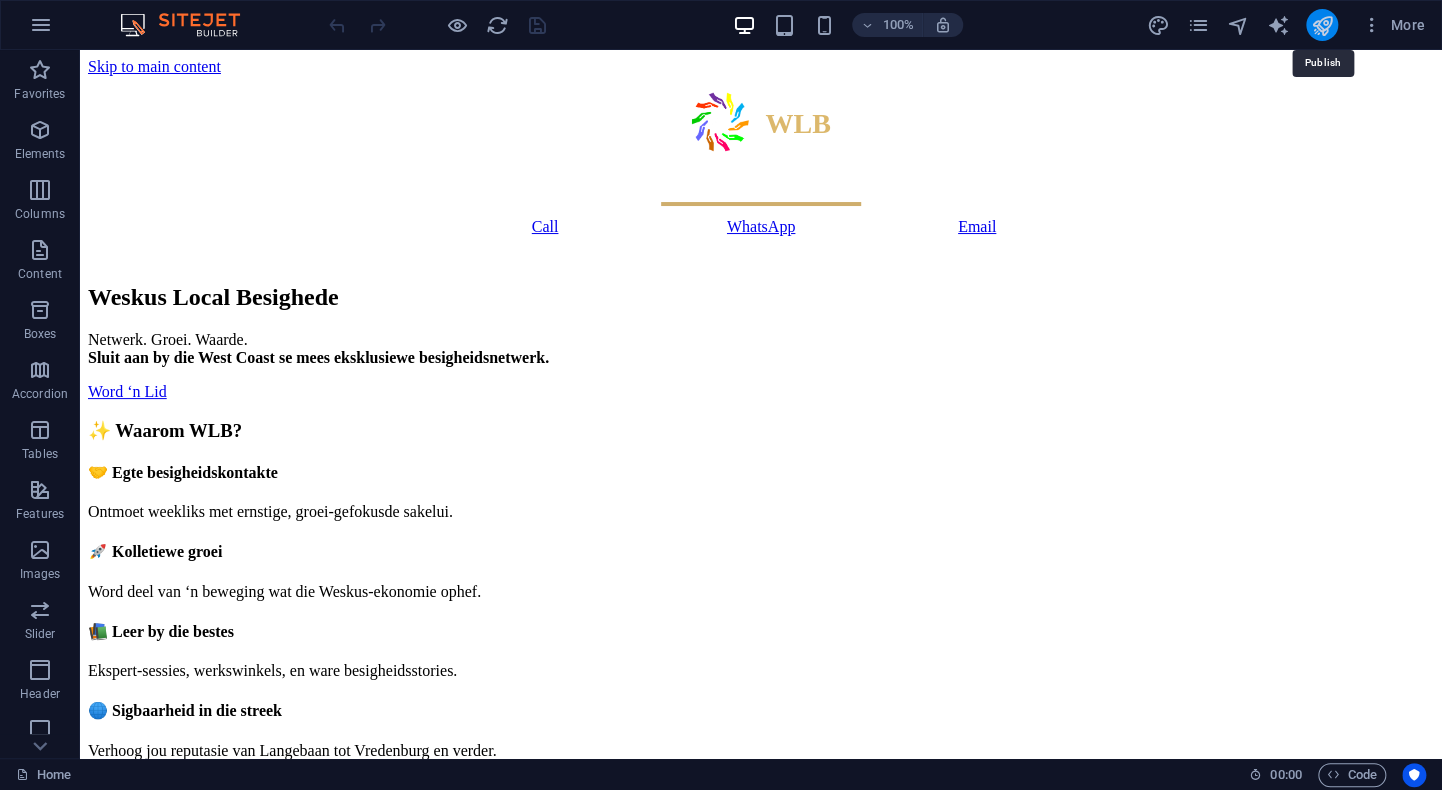 click at bounding box center (1321, 25) 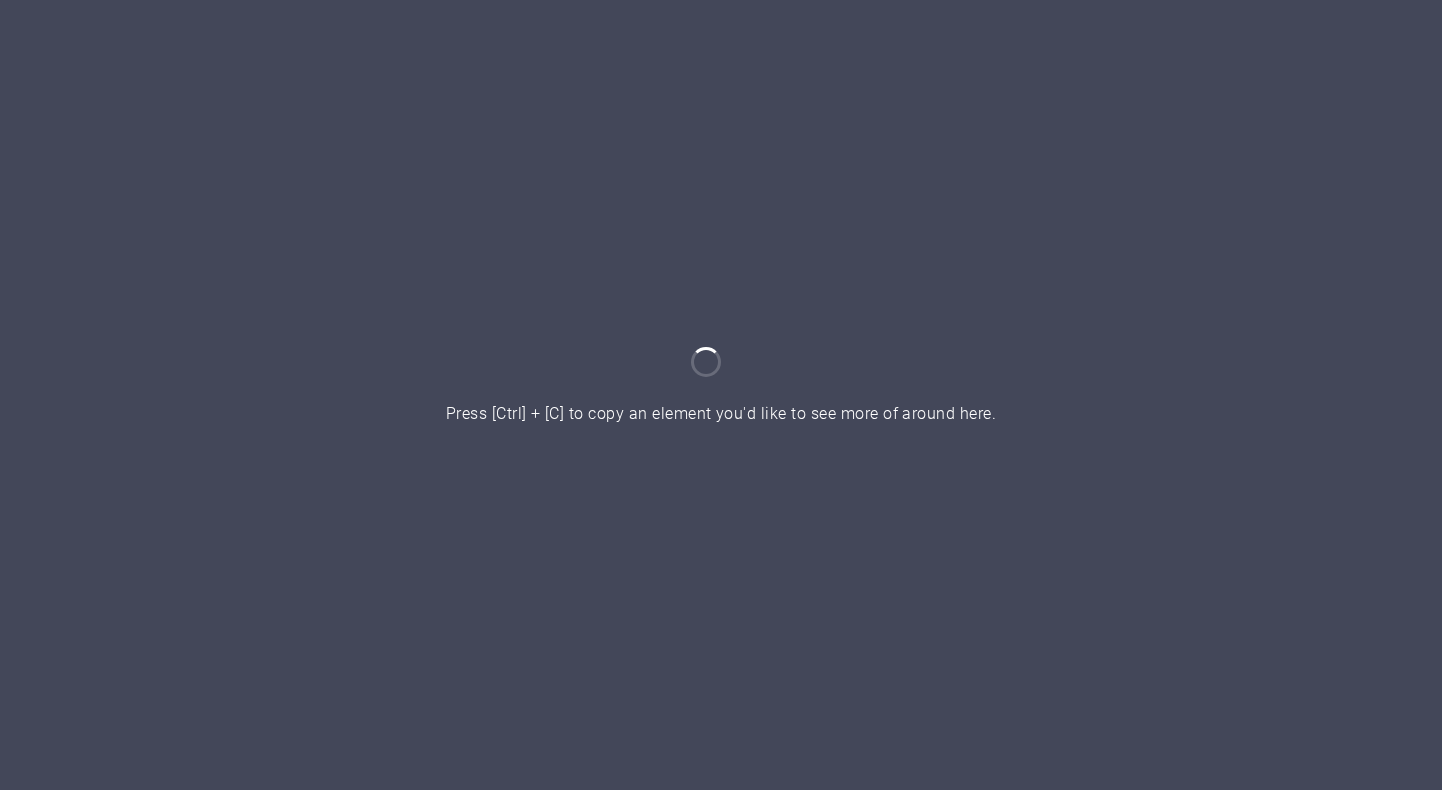 scroll, scrollTop: 0, scrollLeft: 0, axis: both 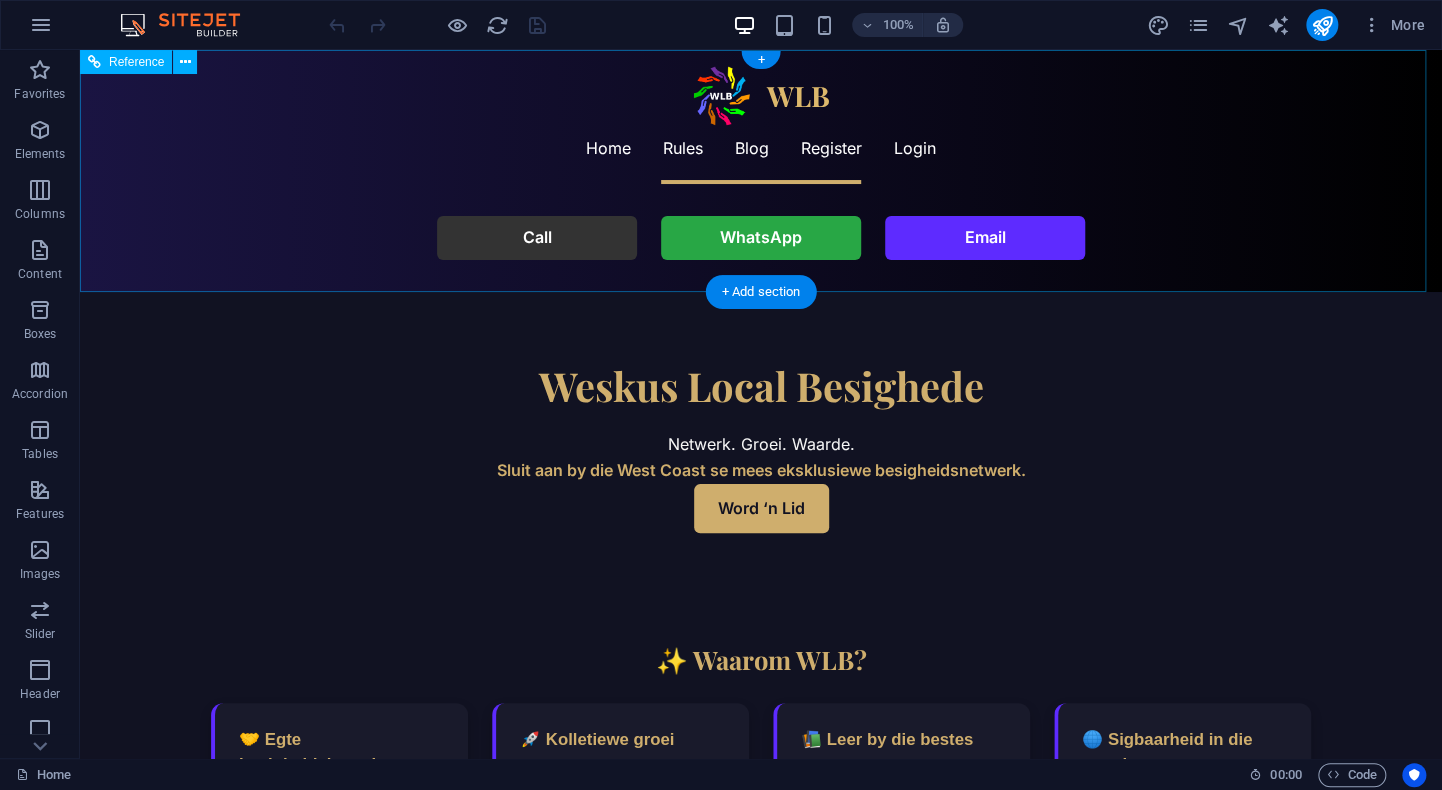 click on "WLB
☰
Home
Rules
Blog
Register
Login
Call
WhatsApp
Email" at bounding box center (761, 171) 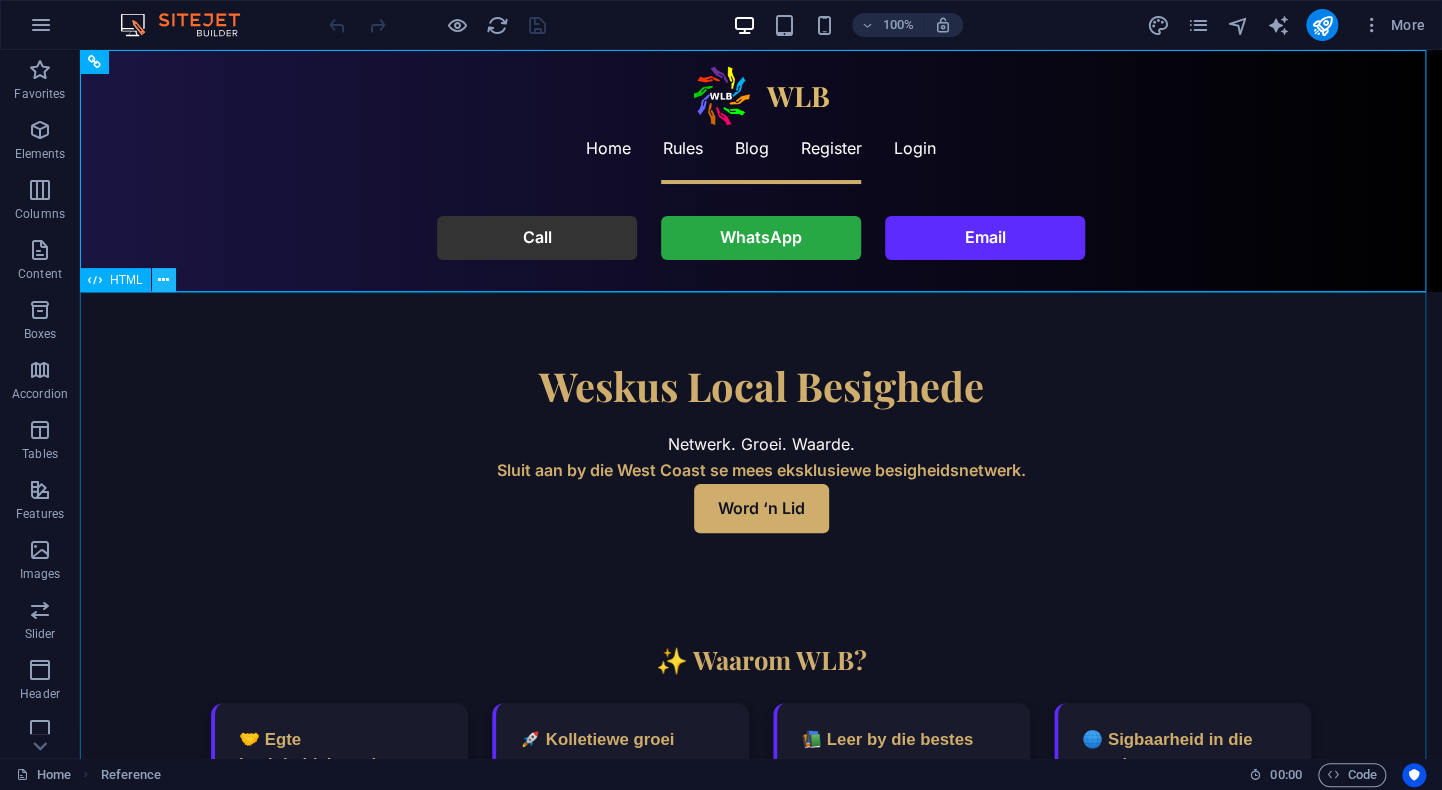 click at bounding box center [163, 280] 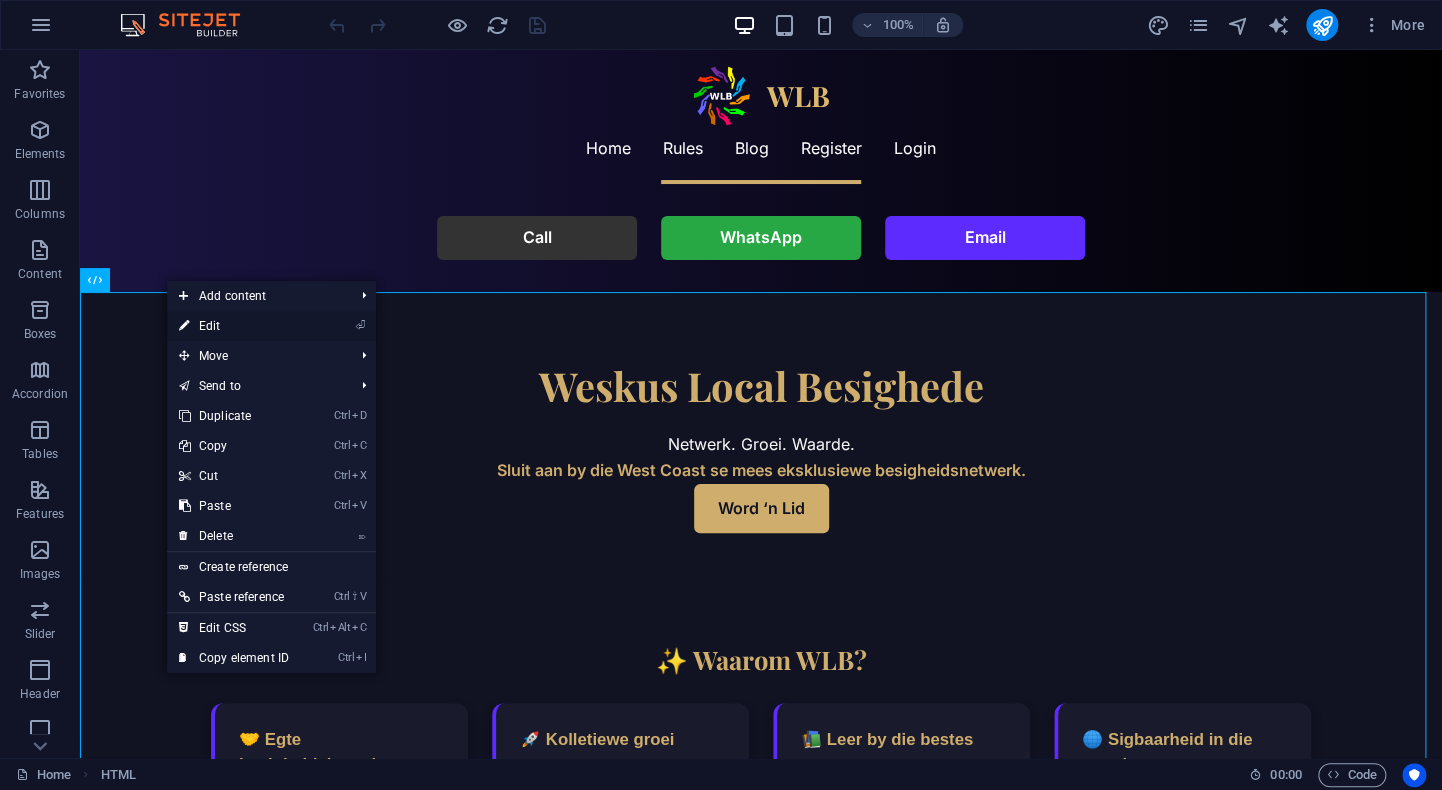 click on "⏎  Edit" at bounding box center (234, 326) 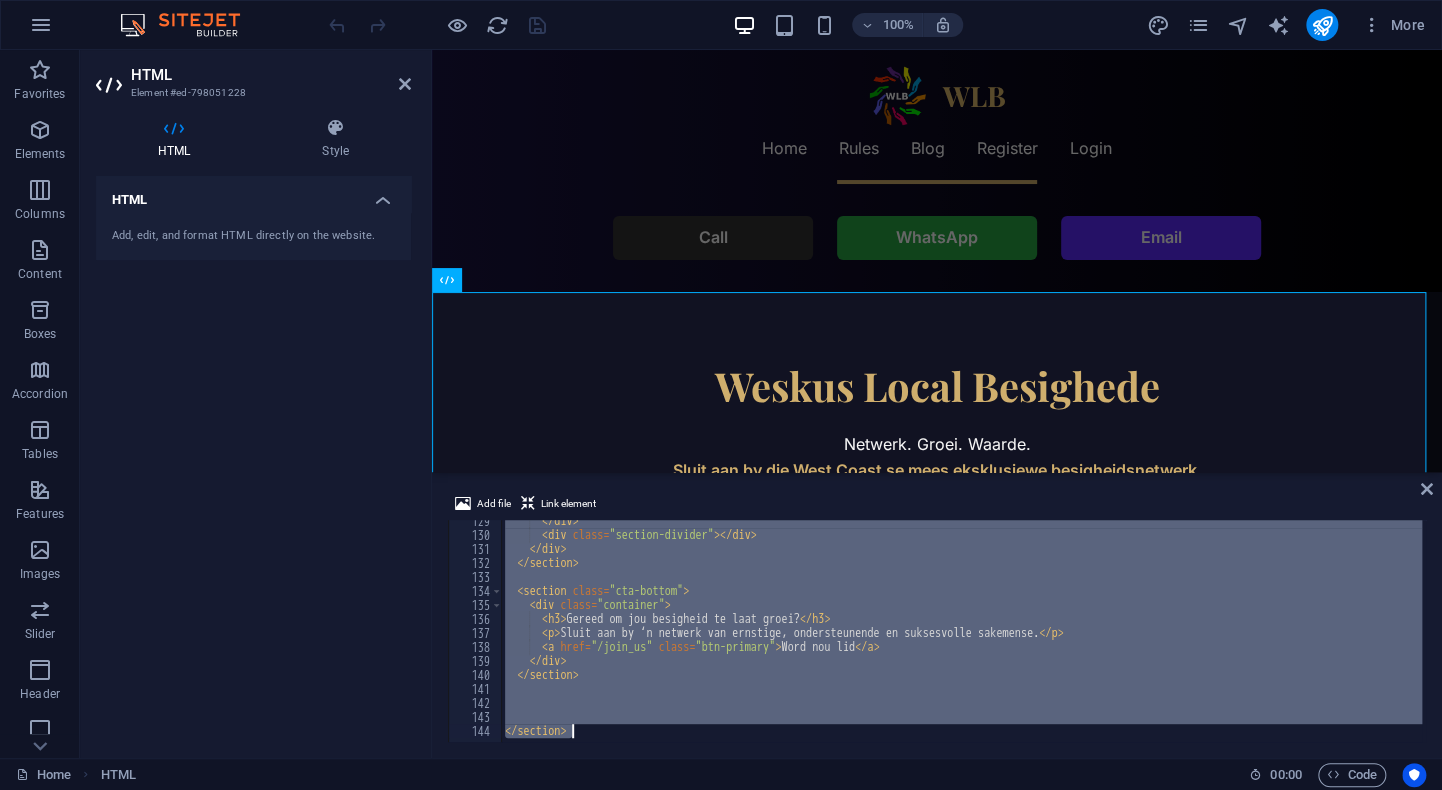 scroll, scrollTop: 1797, scrollLeft: 0, axis: vertical 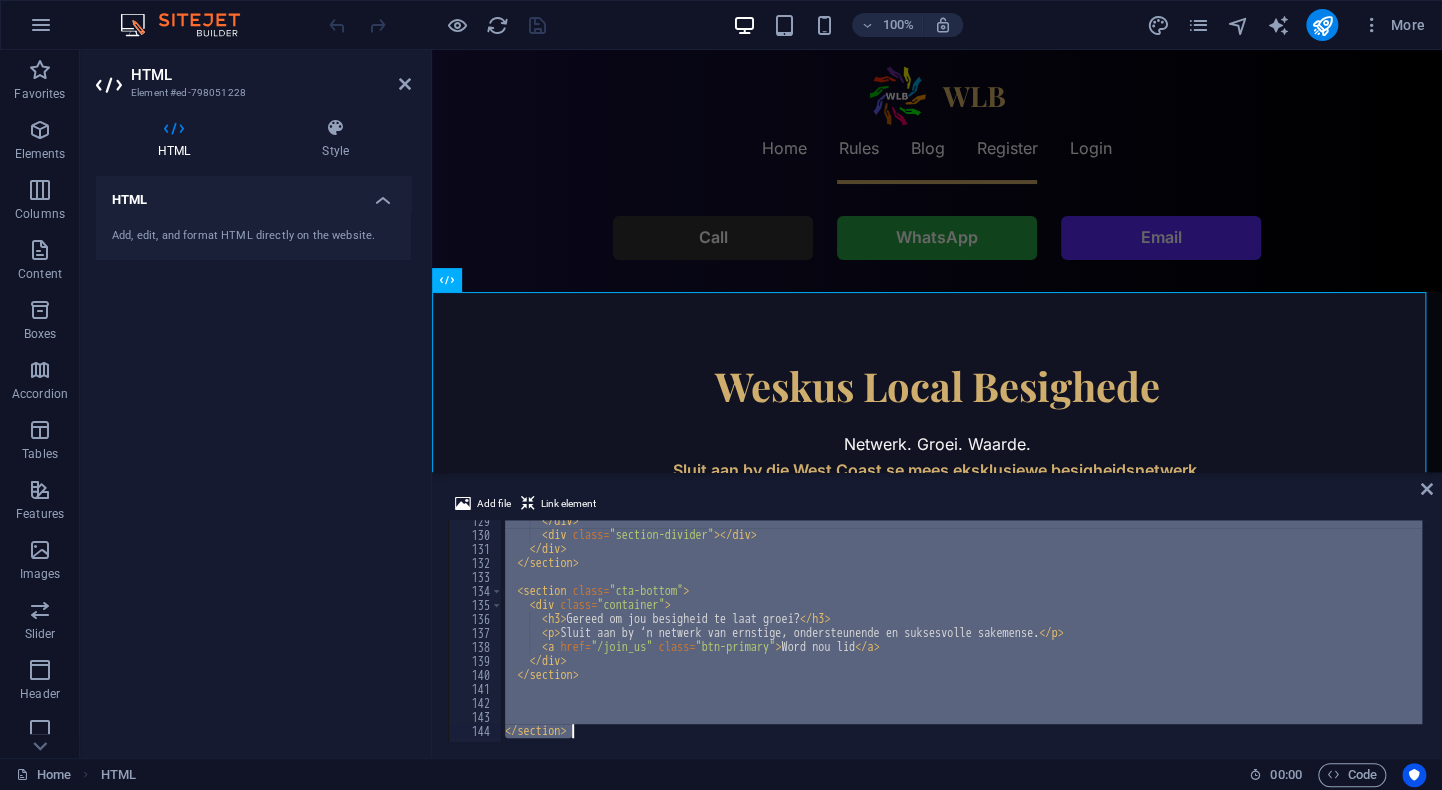 paste 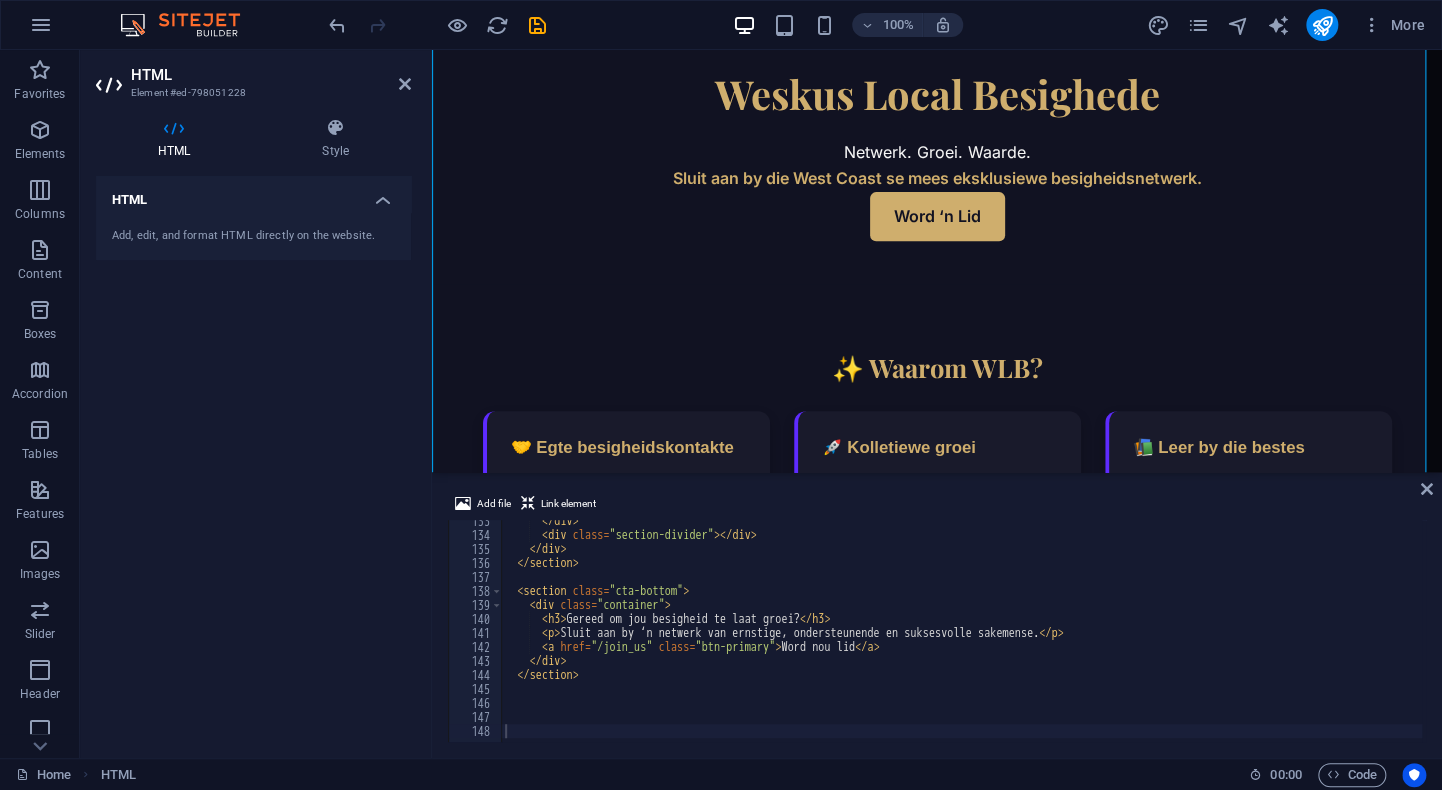 scroll, scrollTop: 300, scrollLeft: 0, axis: vertical 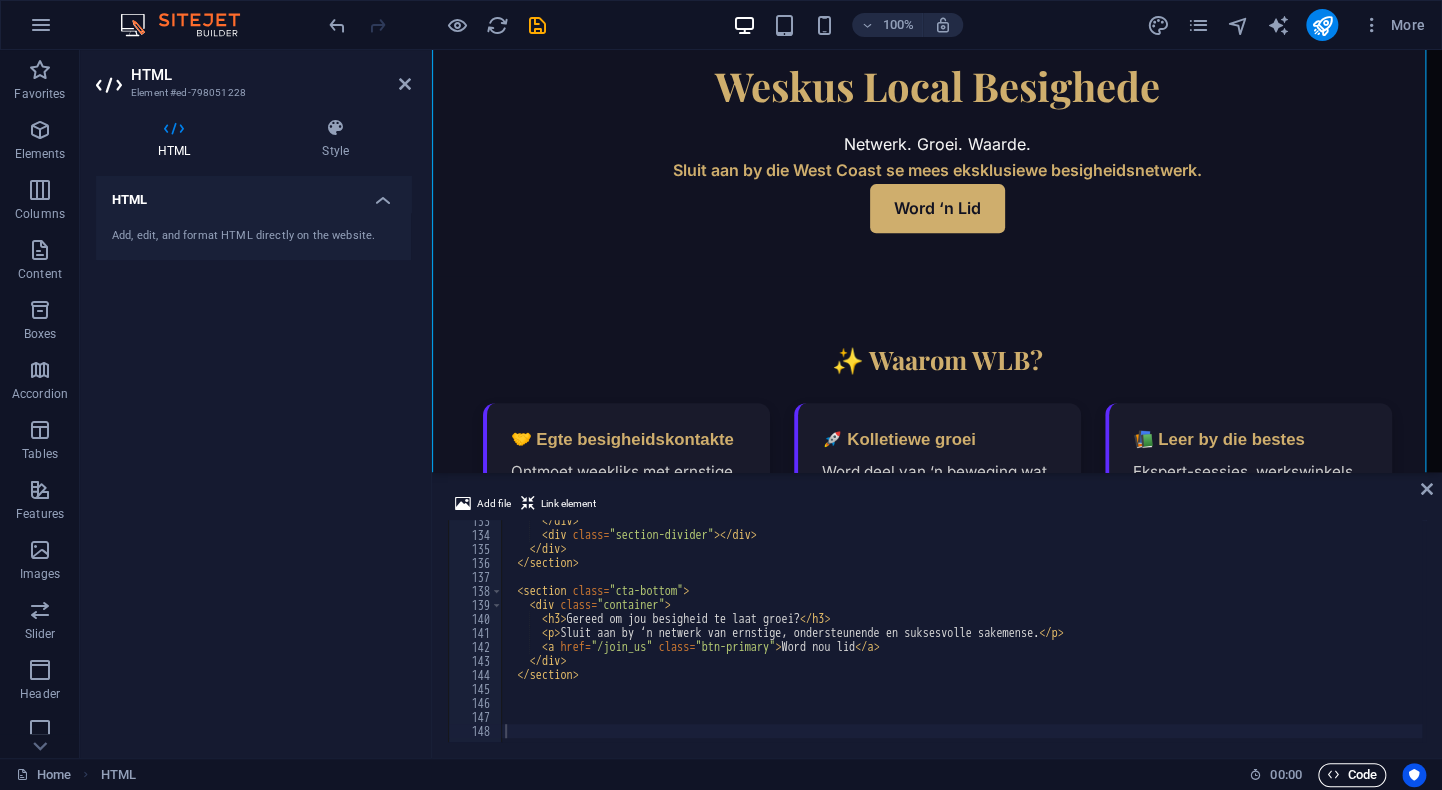 click on "Code" at bounding box center [1352, 775] 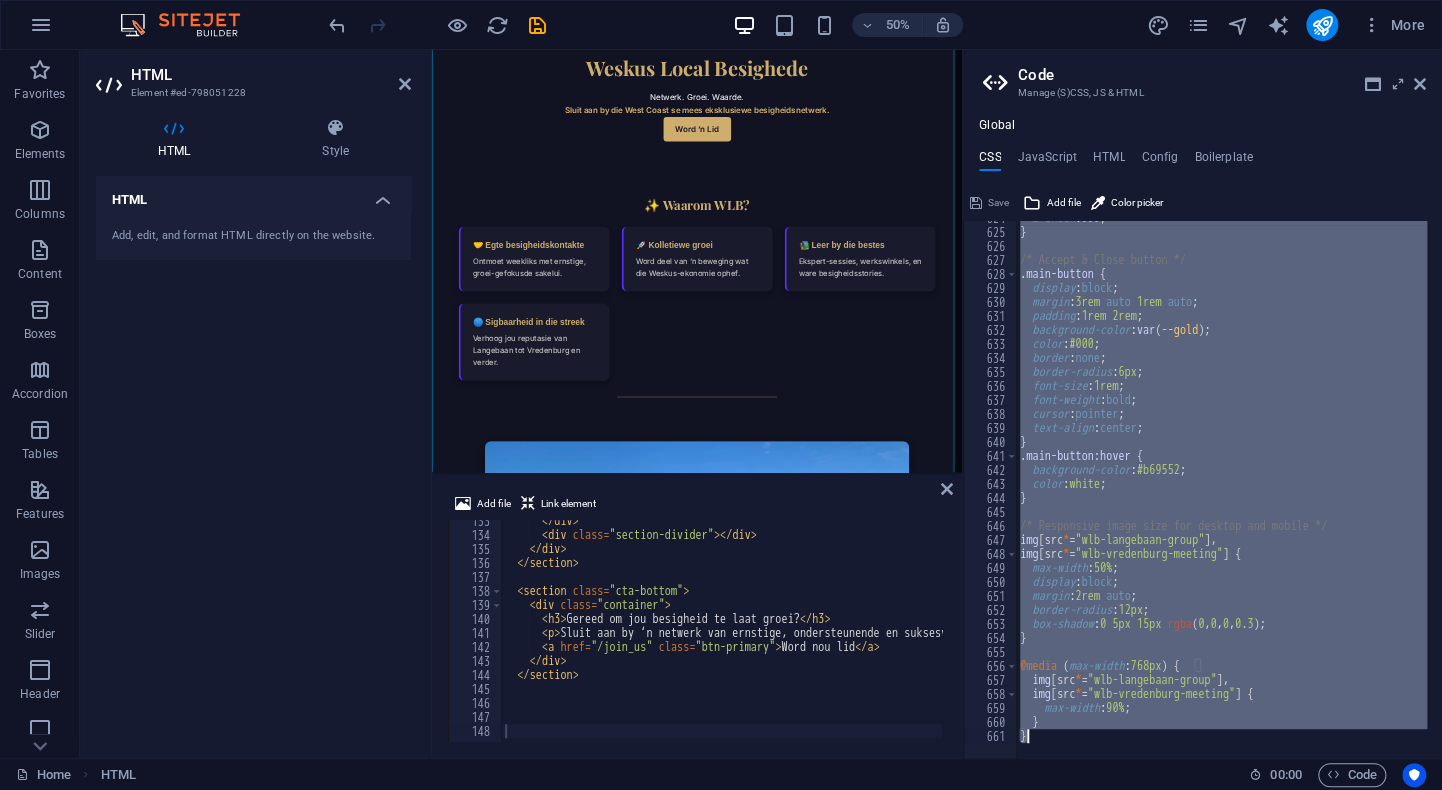 scroll, scrollTop: 8172, scrollLeft: 0, axis: vertical 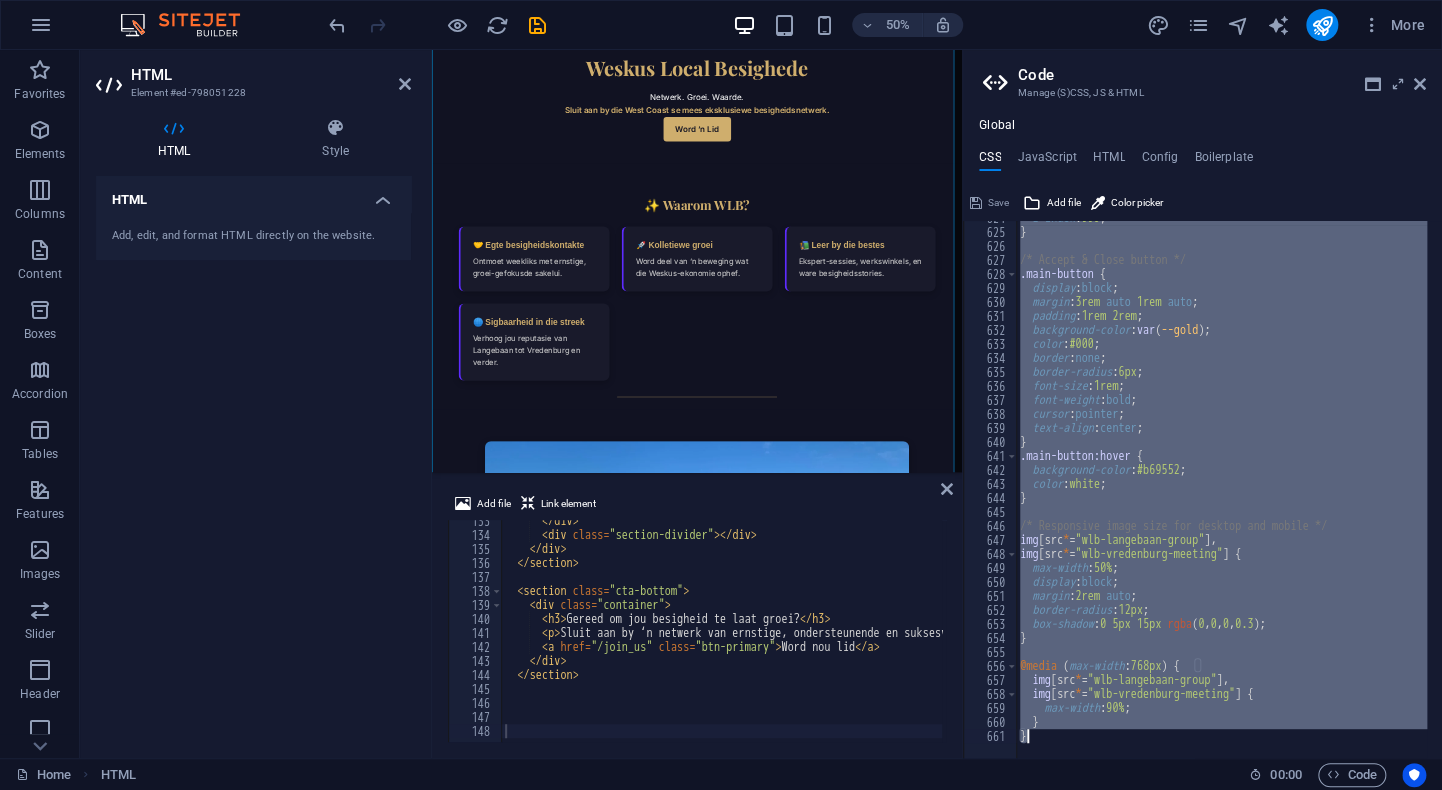 type 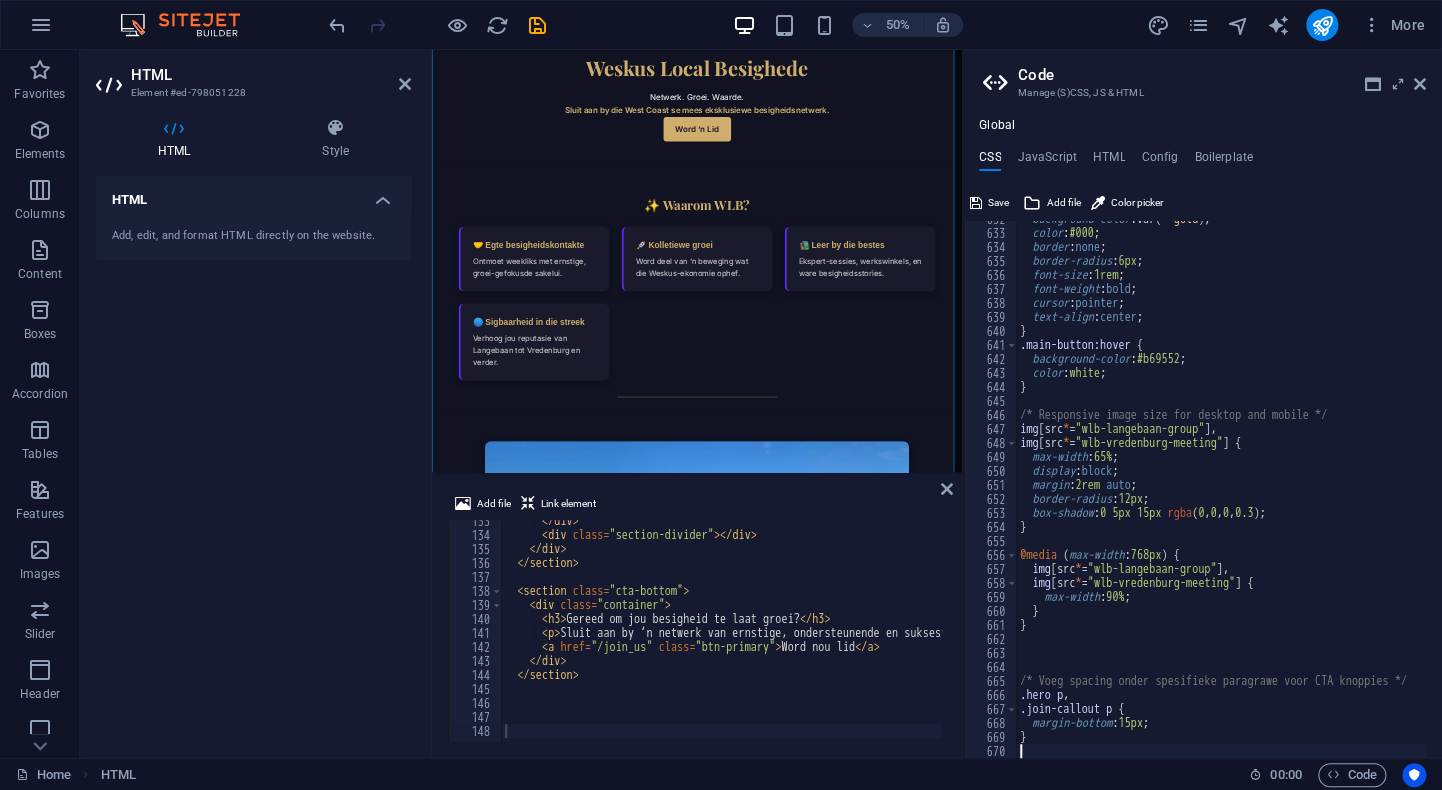 scroll, scrollTop: 8843, scrollLeft: 0, axis: vertical 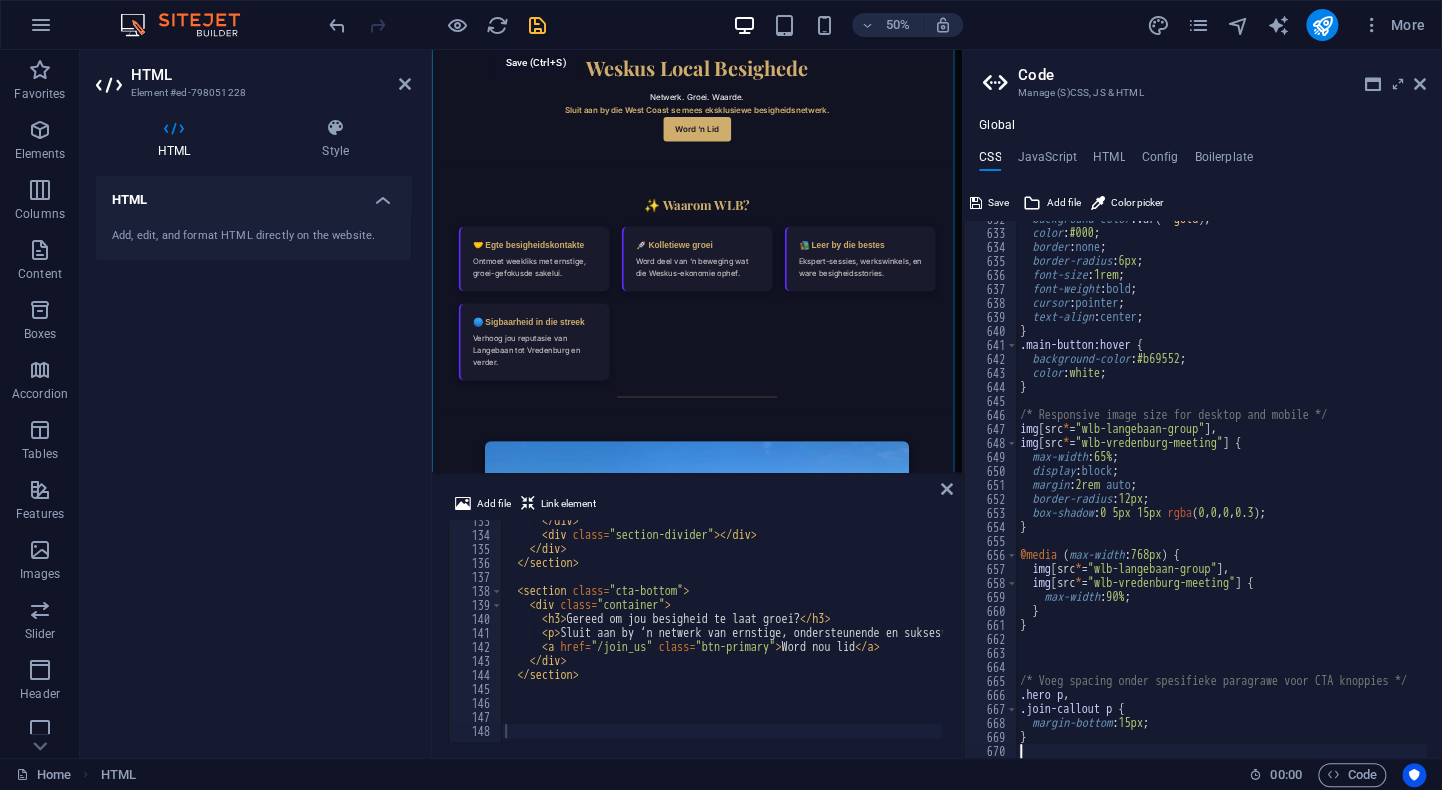 click at bounding box center [537, 25] 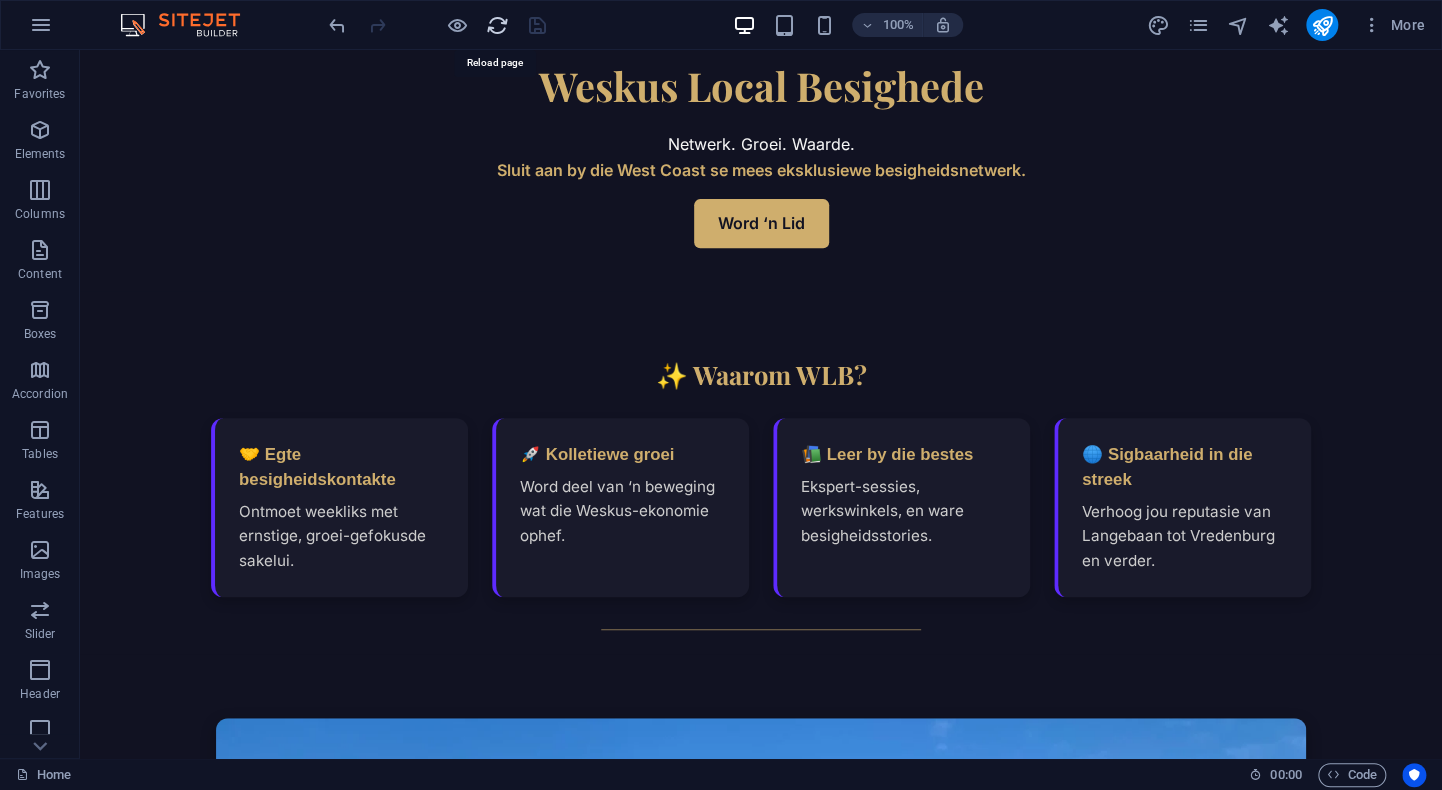 click at bounding box center (497, 25) 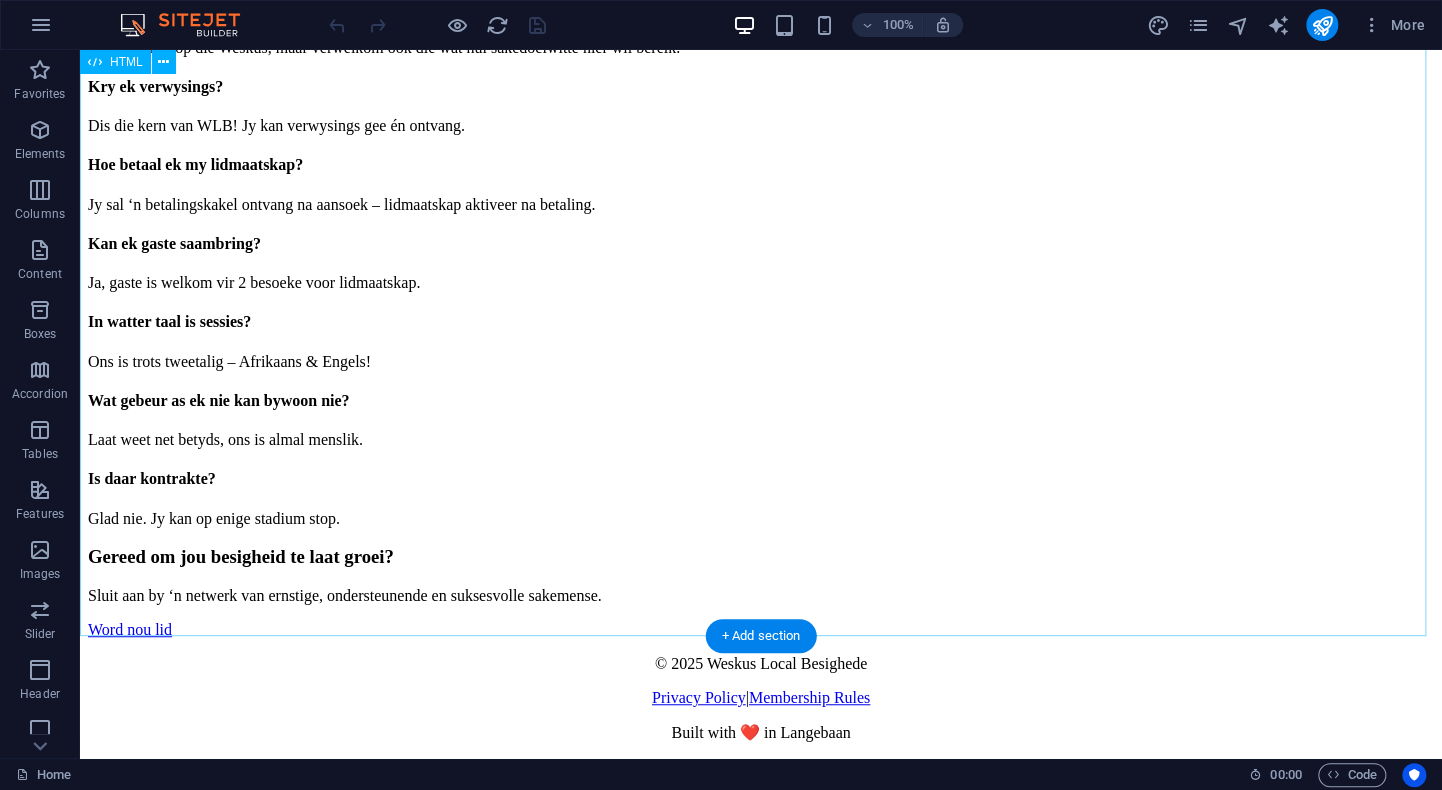scroll, scrollTop: 4854, scrollLeft: 0, axis: vertical 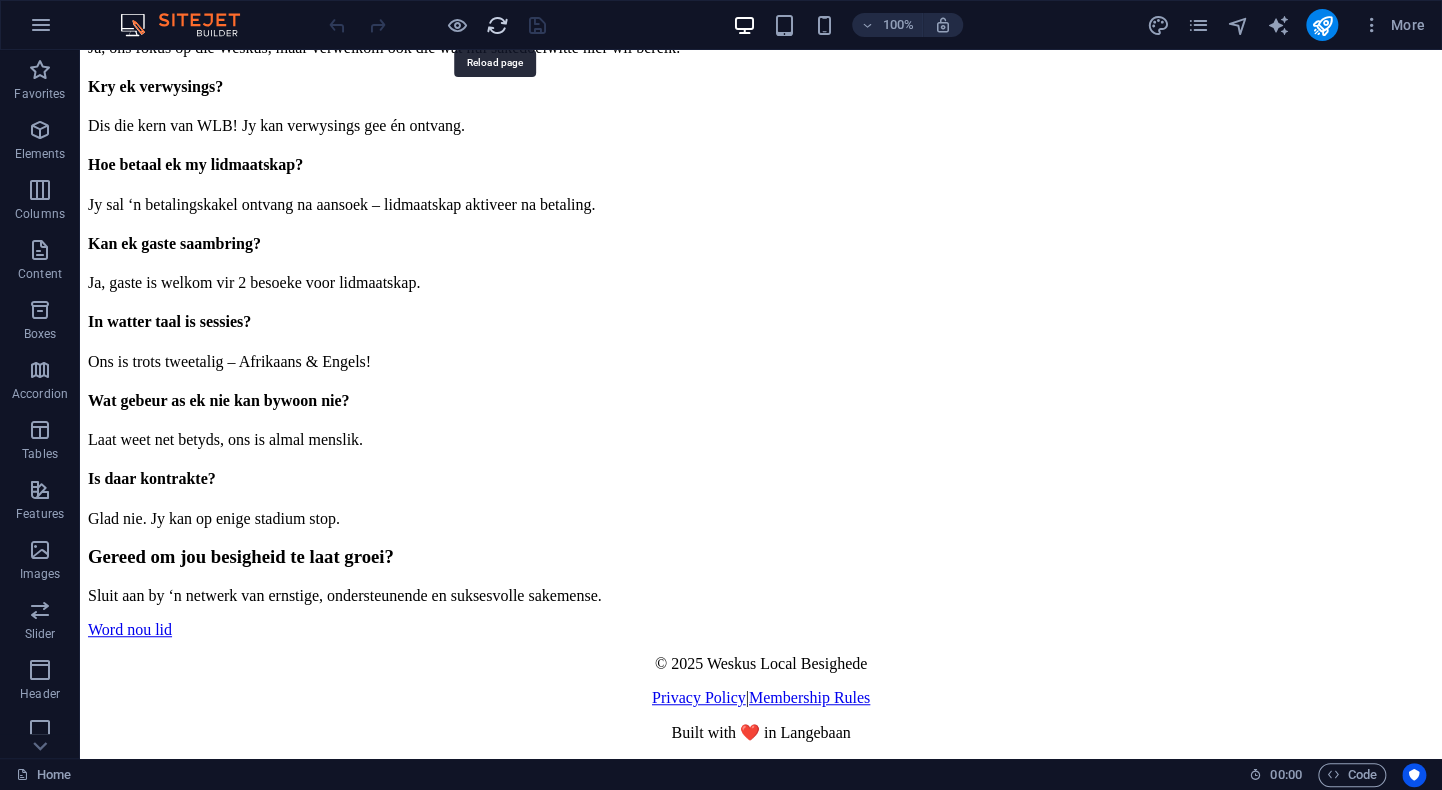 click at bounding box center [497, 25] 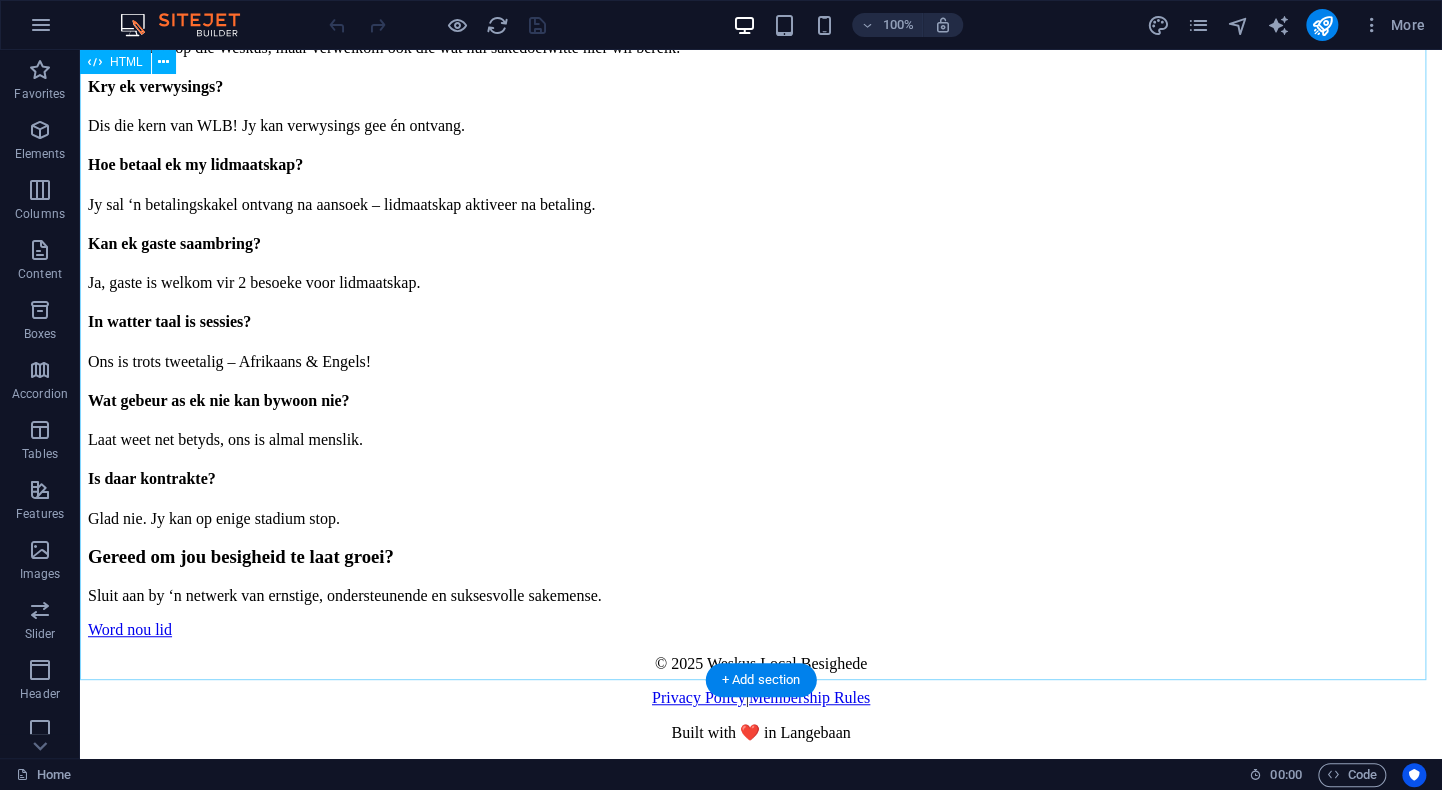 scroll, scrollTop: 4854, scrollLeft: 0, axis: vertical 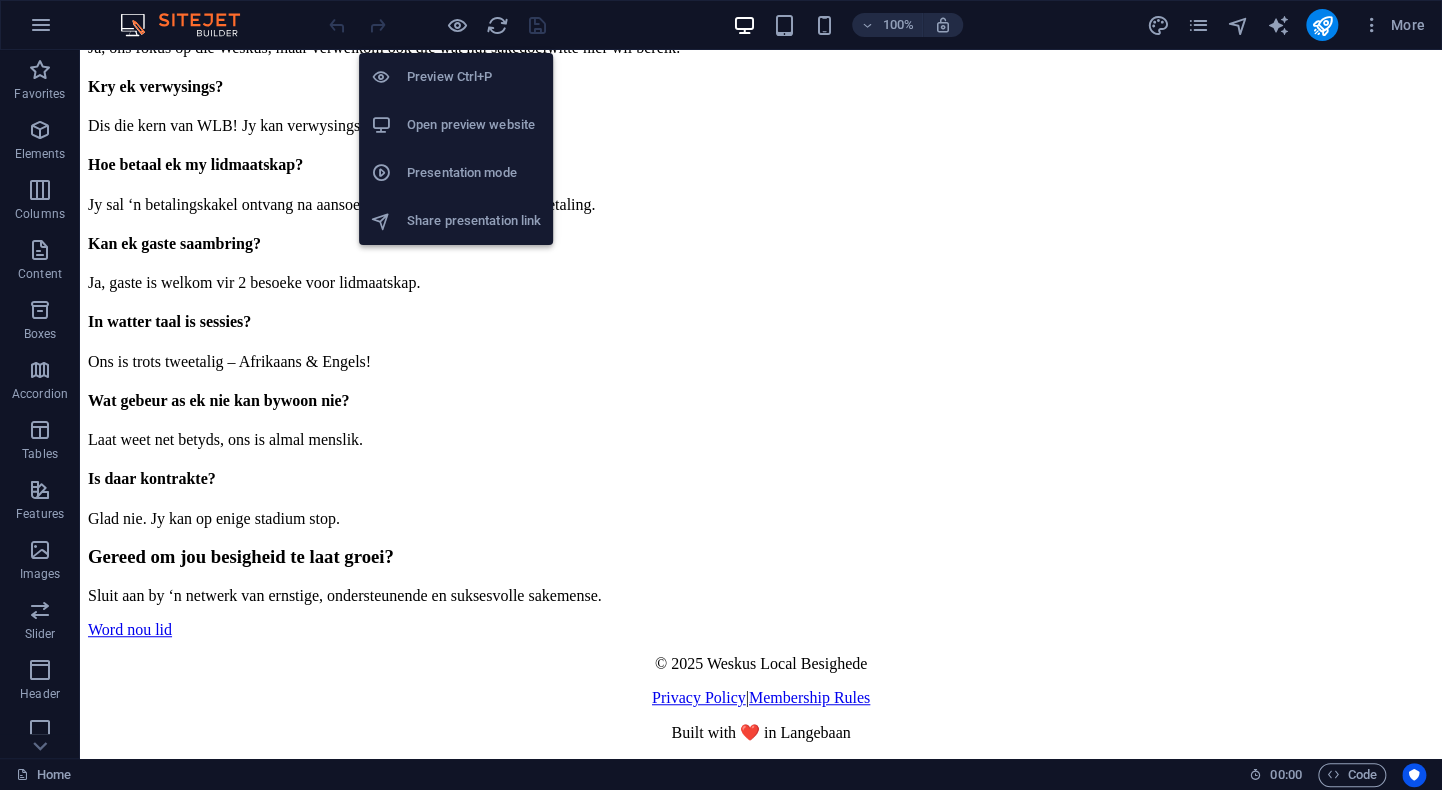click on "Preview Ctrl+P" at bounding box center (474, 77) 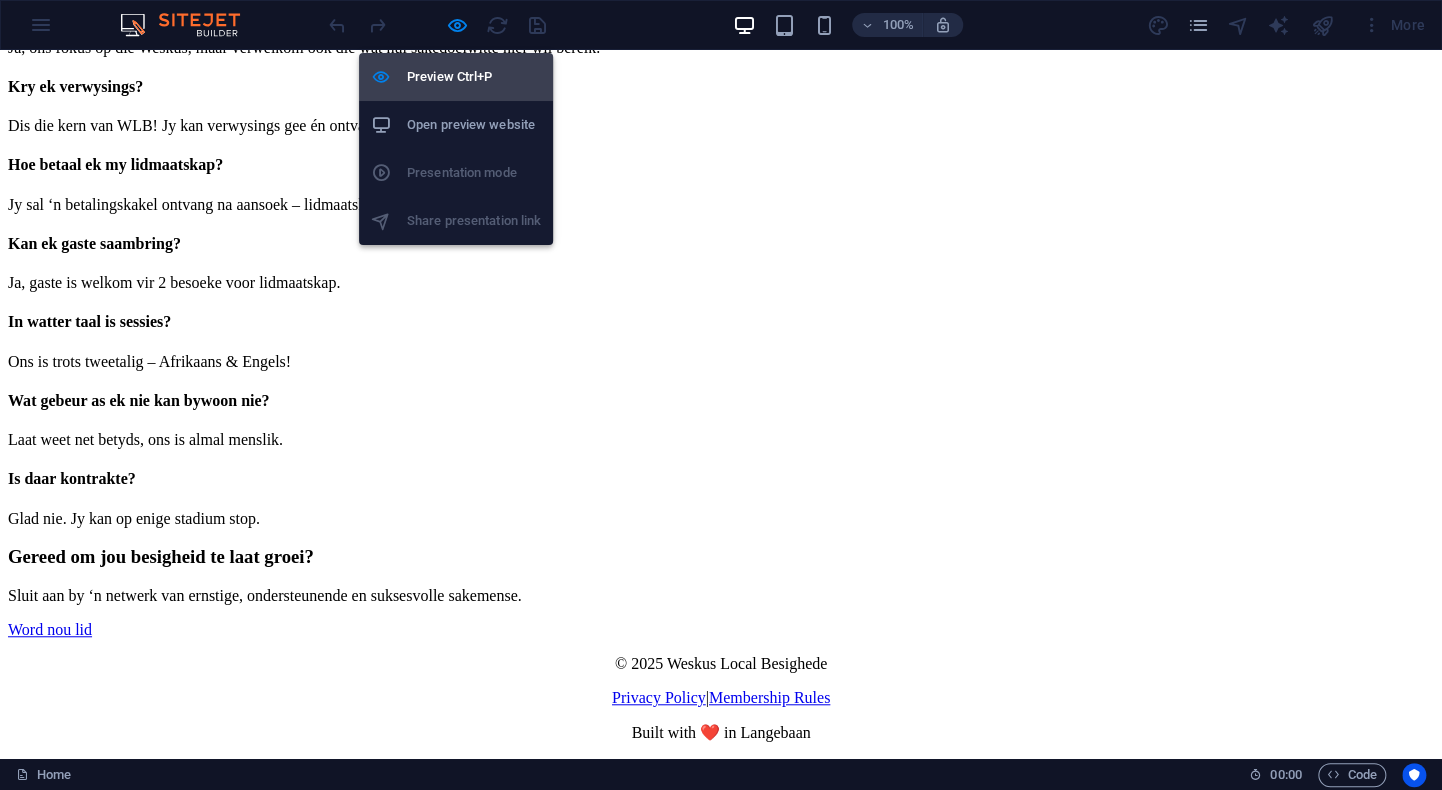 click on "Preview Ctrl+P" at bounding box center [474, 77] 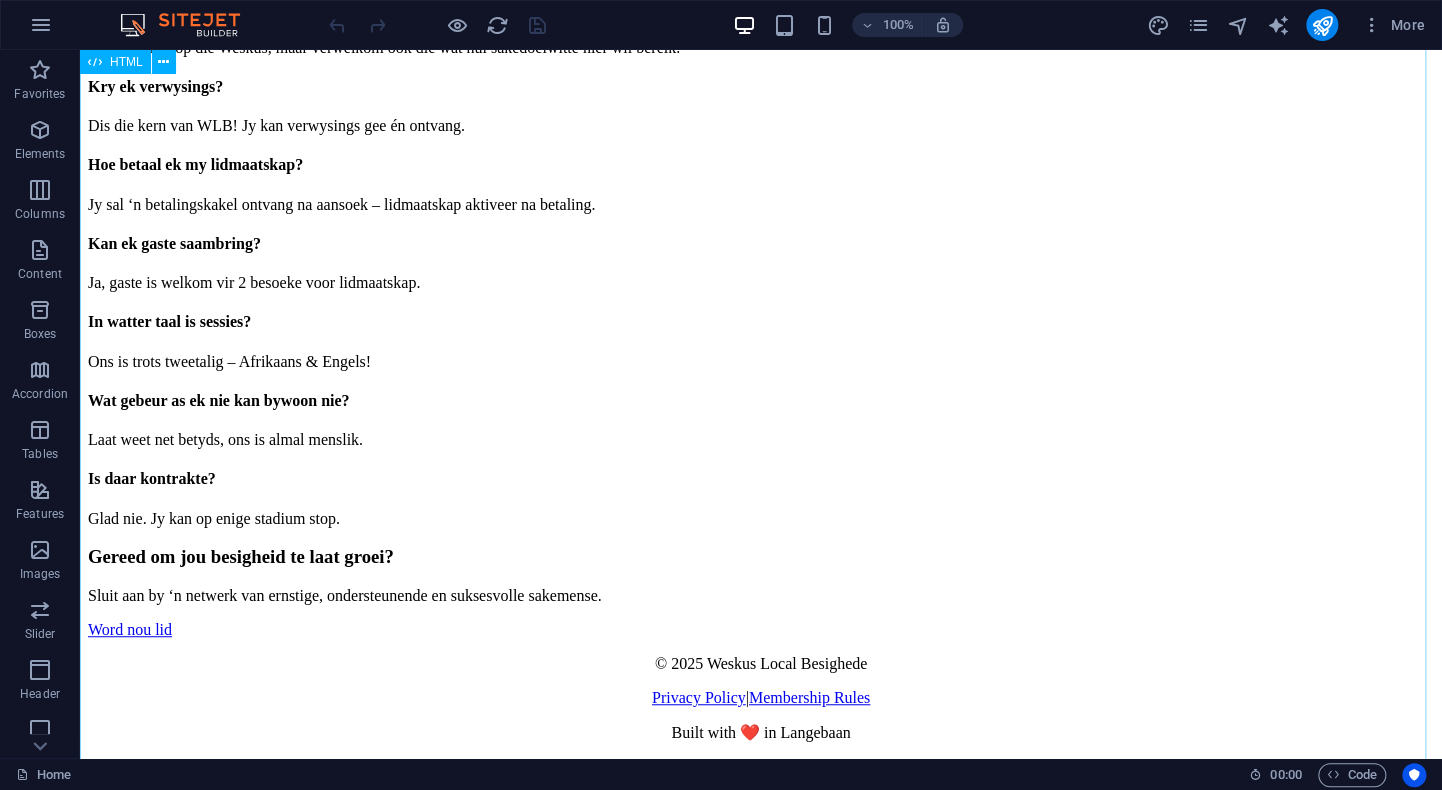 scroll, scrollTop: 3754, scrollLeft: 0, axis: vertical 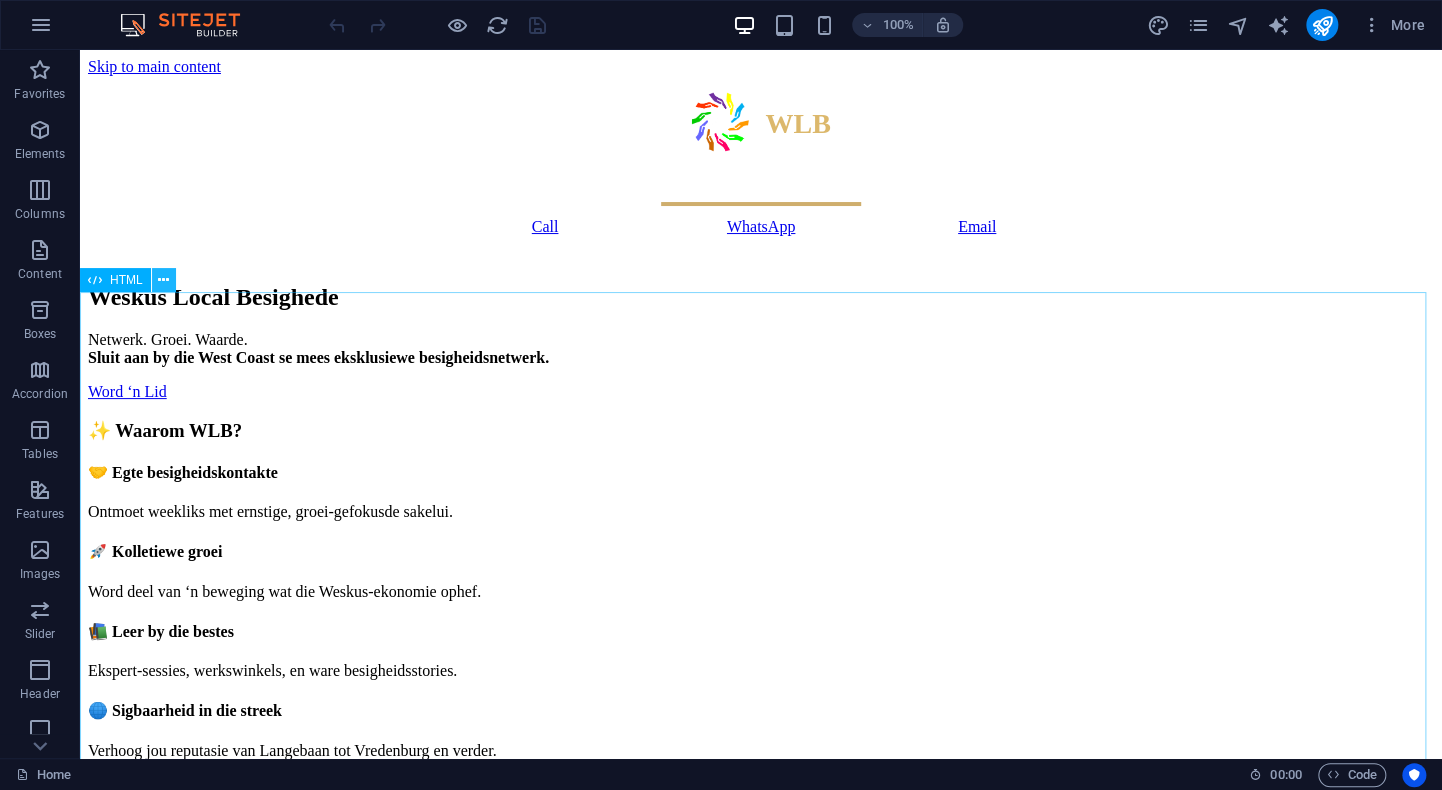 click at bounding box center [163, 280] 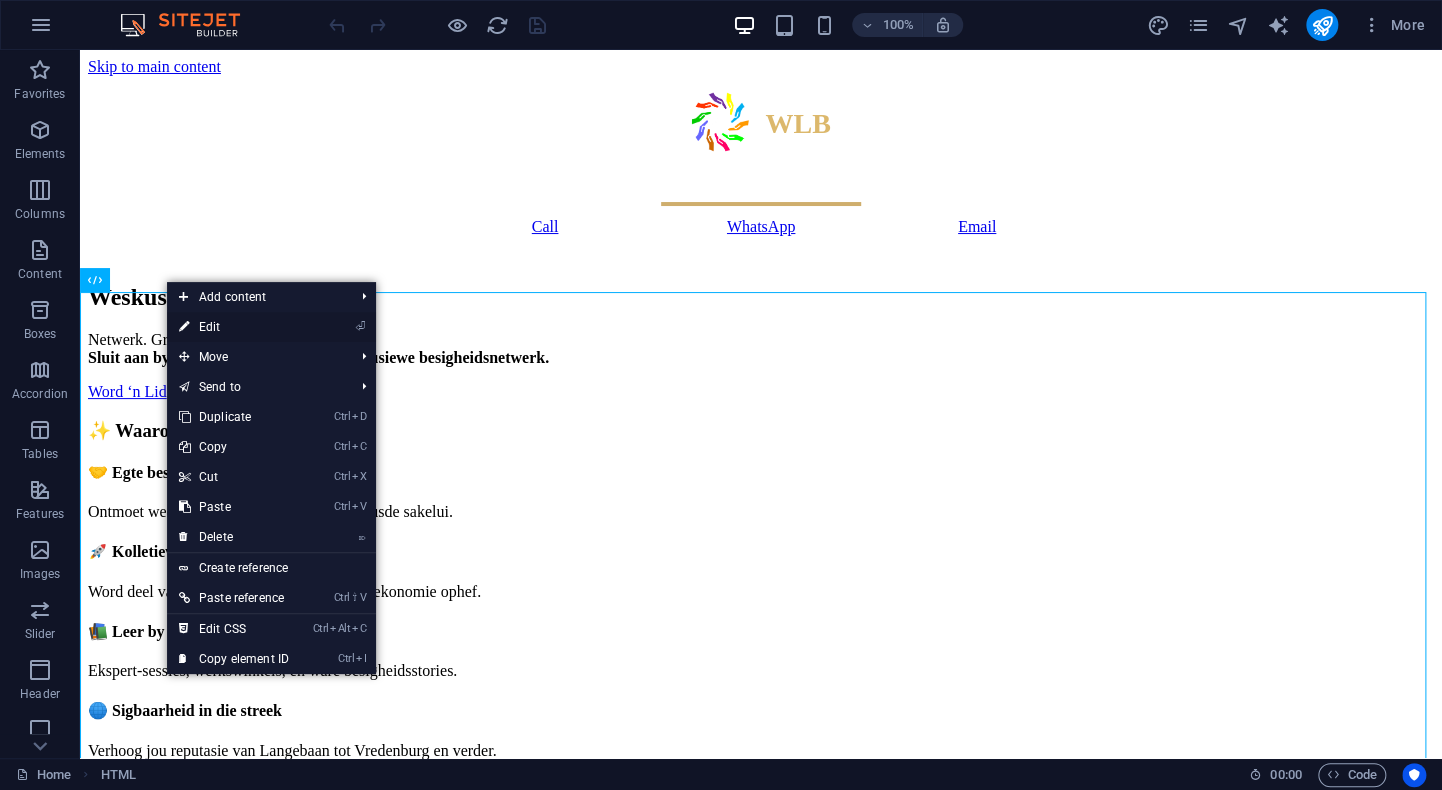 click on "⏎  Edit" at bounding box center (234, 327) 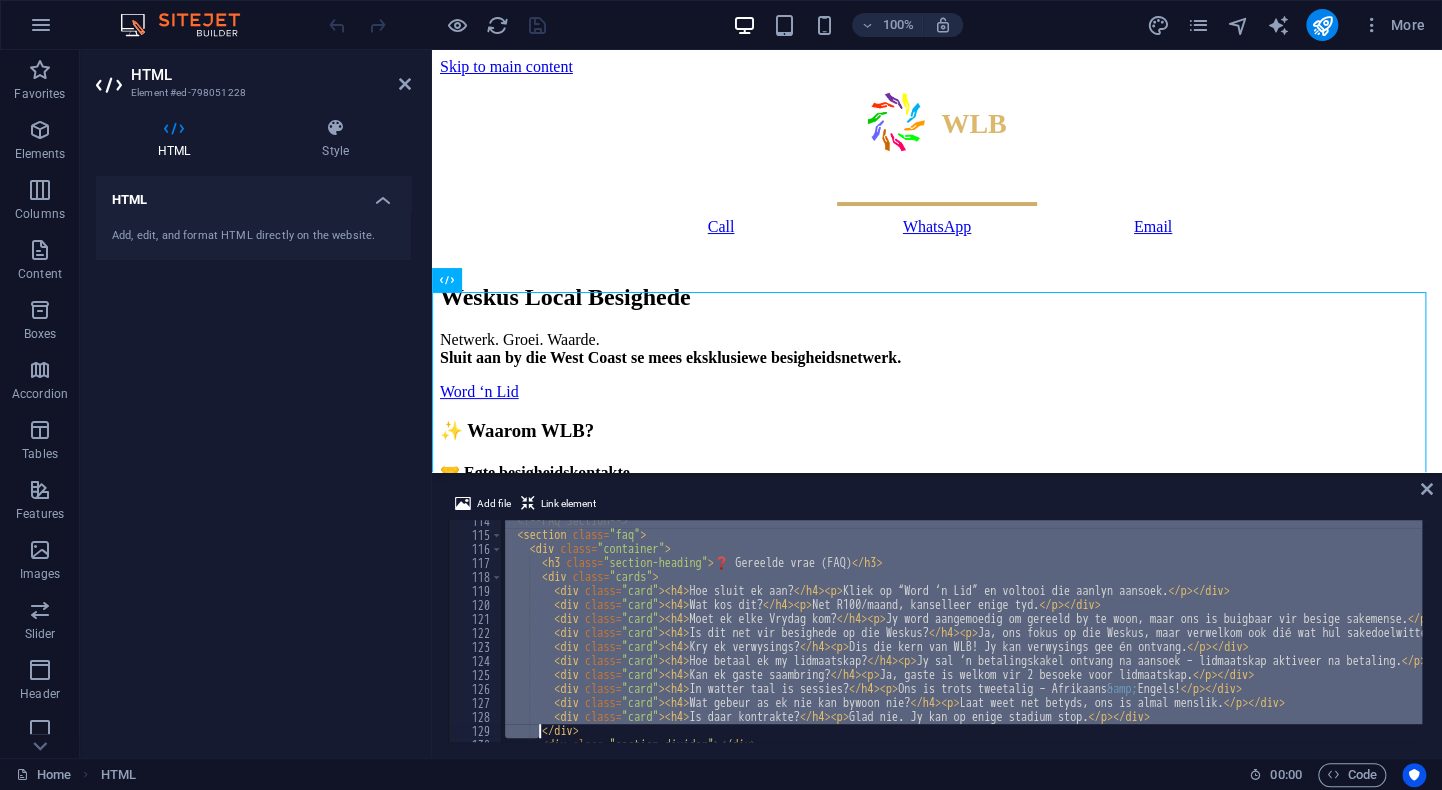 scroll, scrollTop: 1797, scrollLeft: 0, axis: vertical 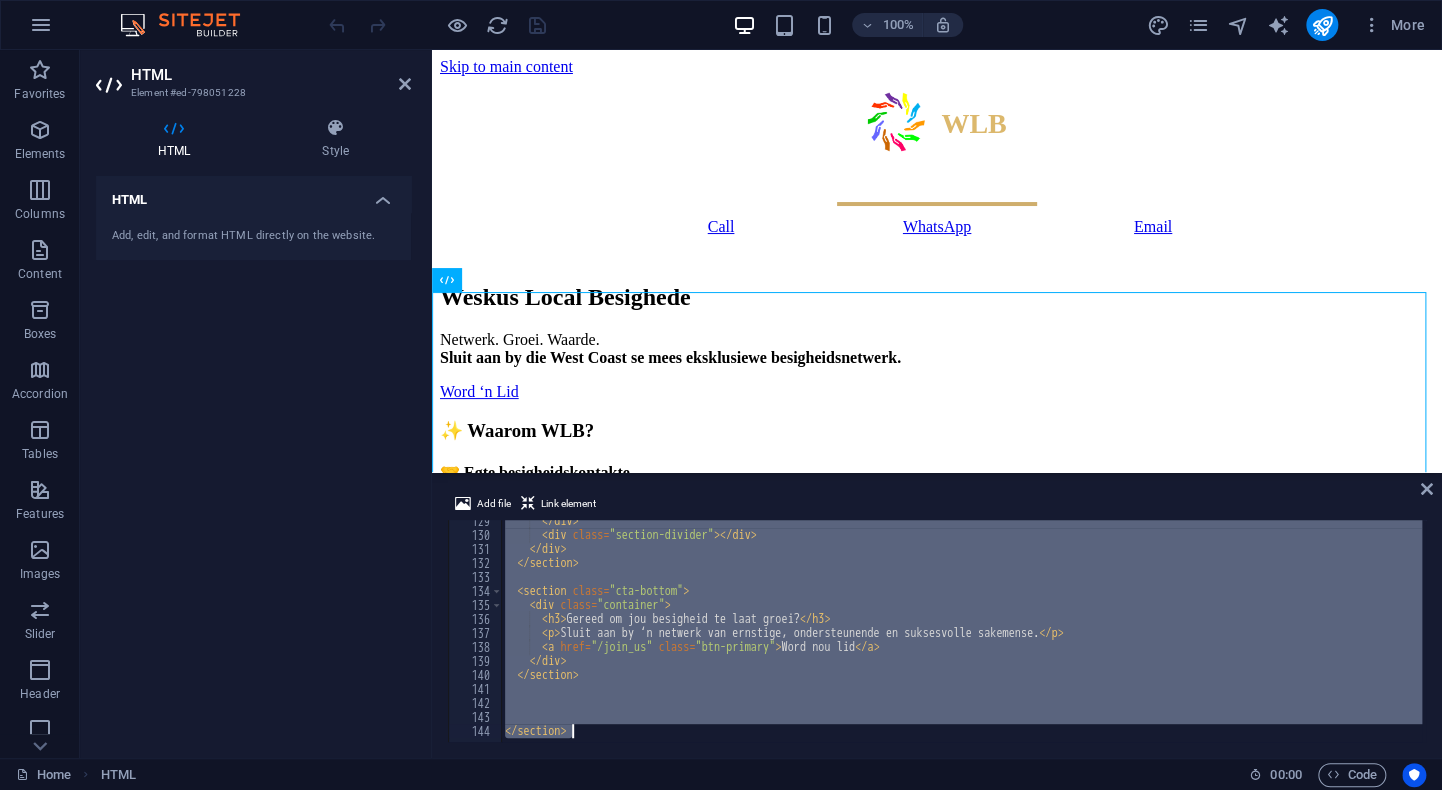 drag, startPoint x: 526, startPoint y: 526, endPoint x: 537, endPoint y: 793, distance: 267.2265 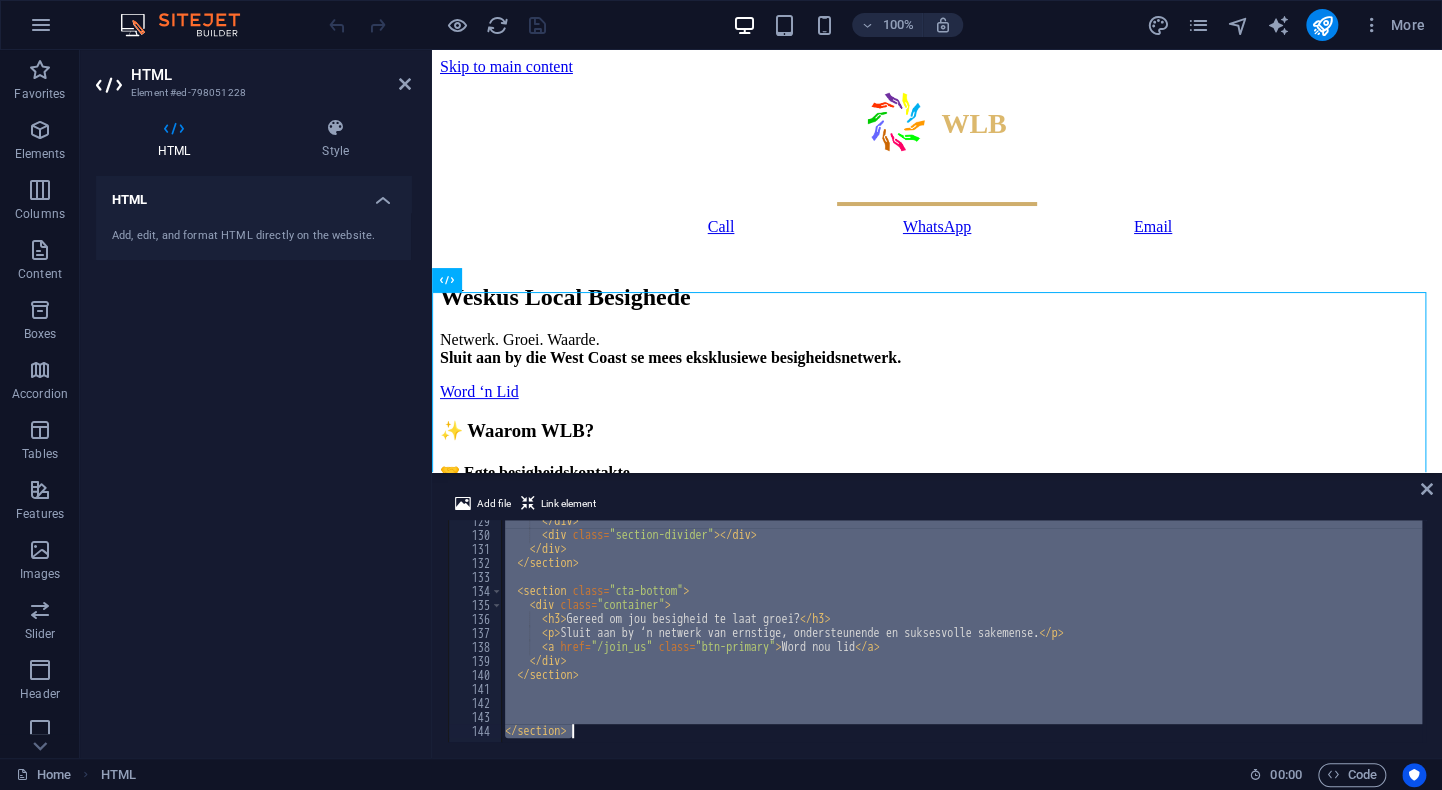 paste 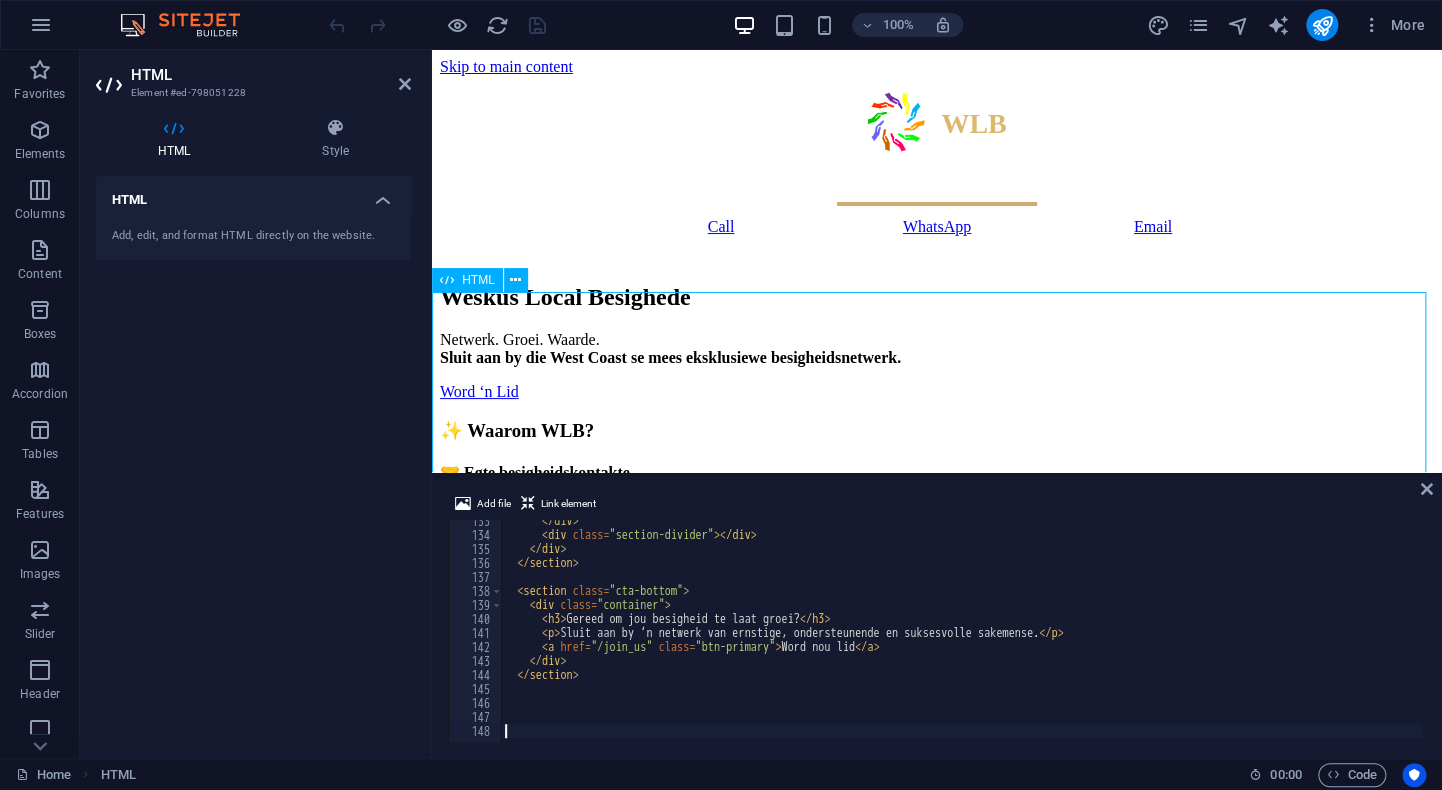scroll, scrollTop: 1853, scrollLeft: 0, axis: vertical 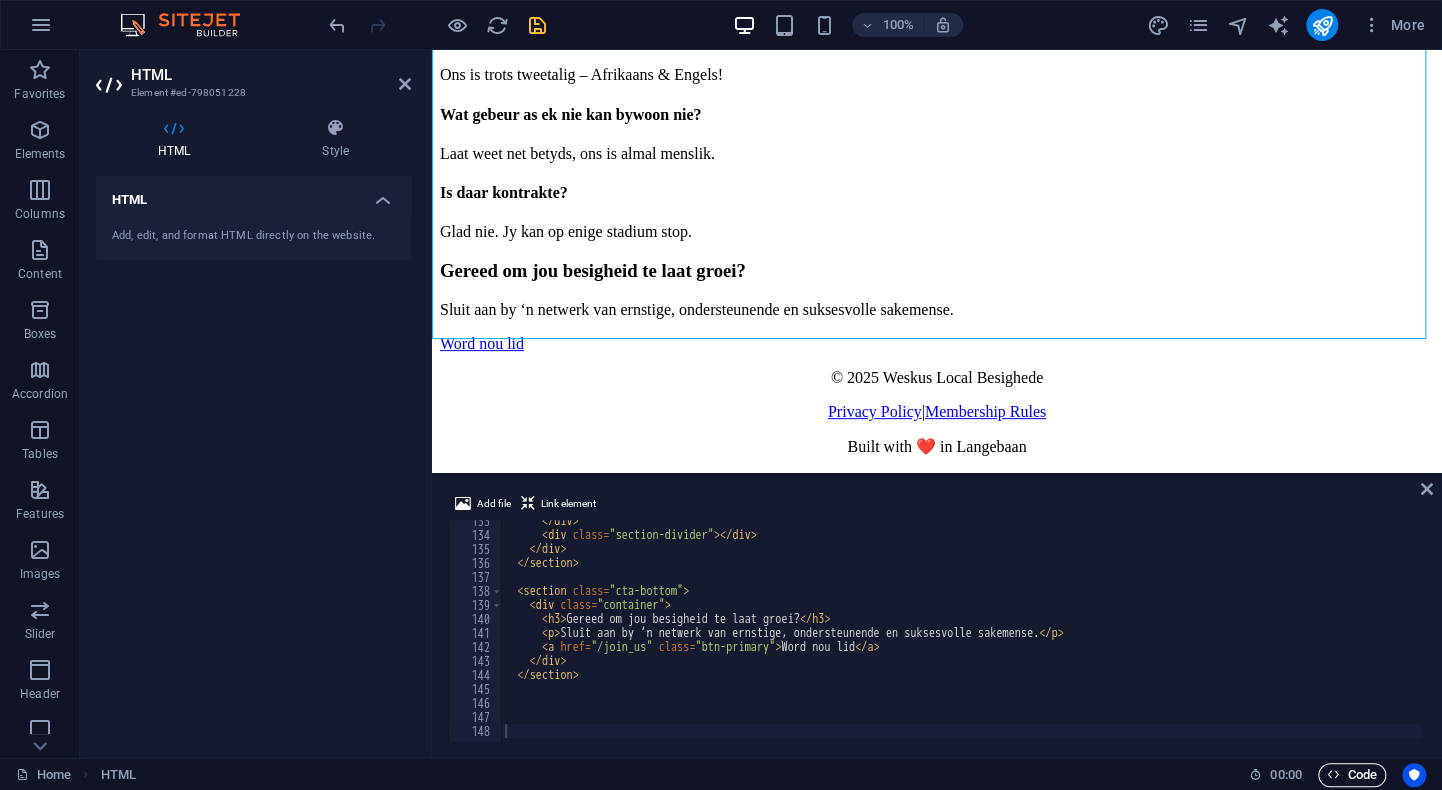 click on "Code" at bounding box center (1352, 775) 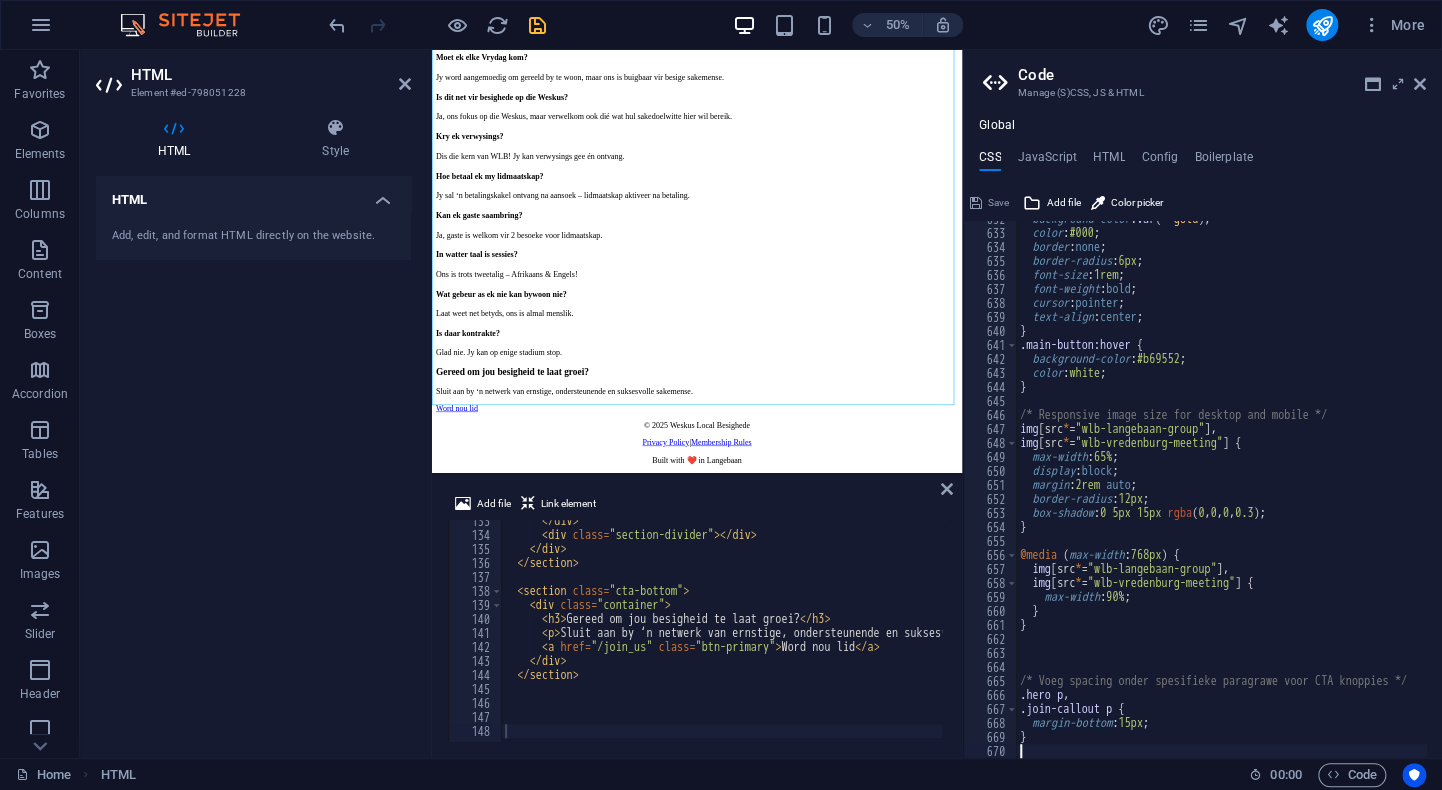 scroll, scrollTop: 4592, scrollLeft: 0, axis: vertical 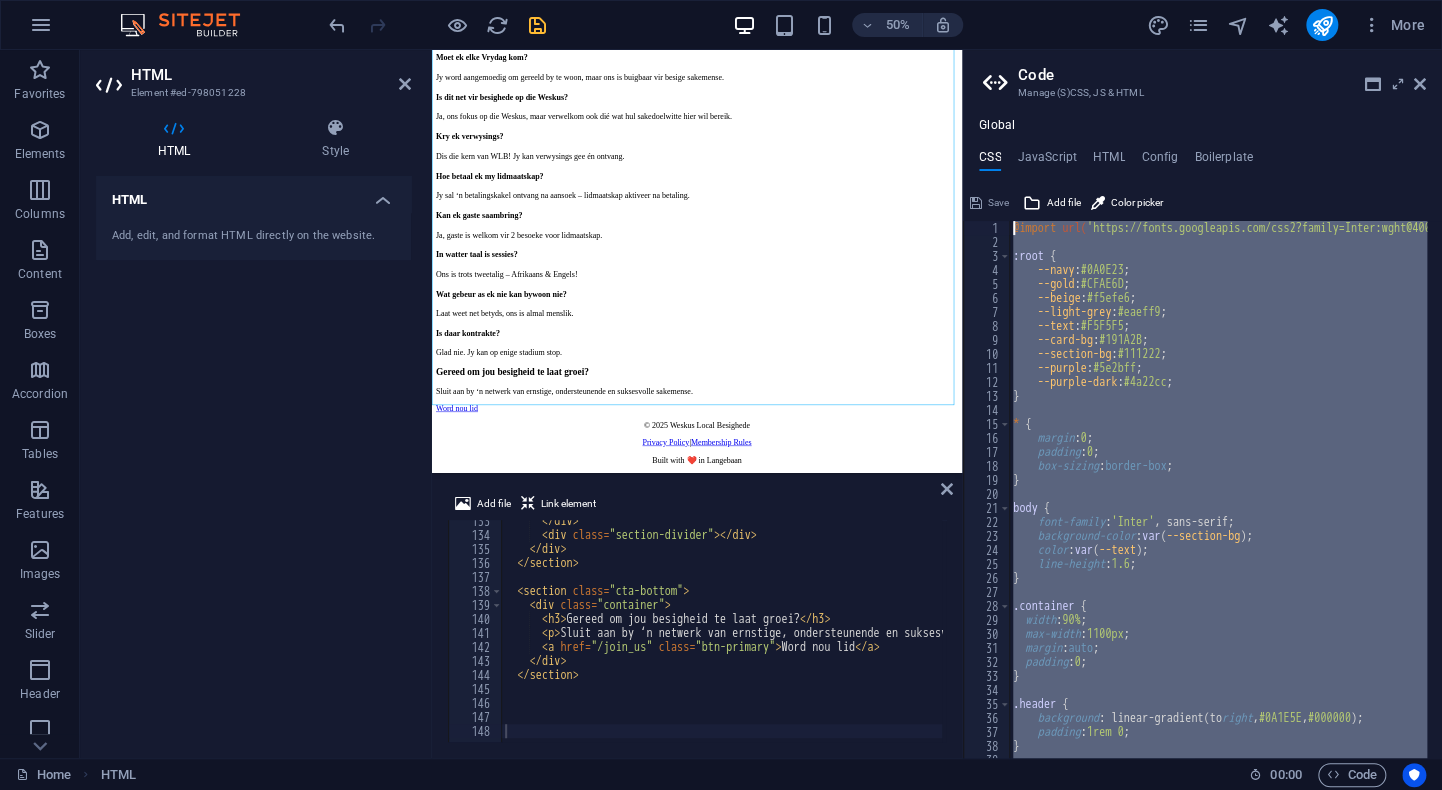 drag, startPoint x: 1028, startPoint y: 732, endPoint x: 1000, endPoint y: 149, distance: 583.672 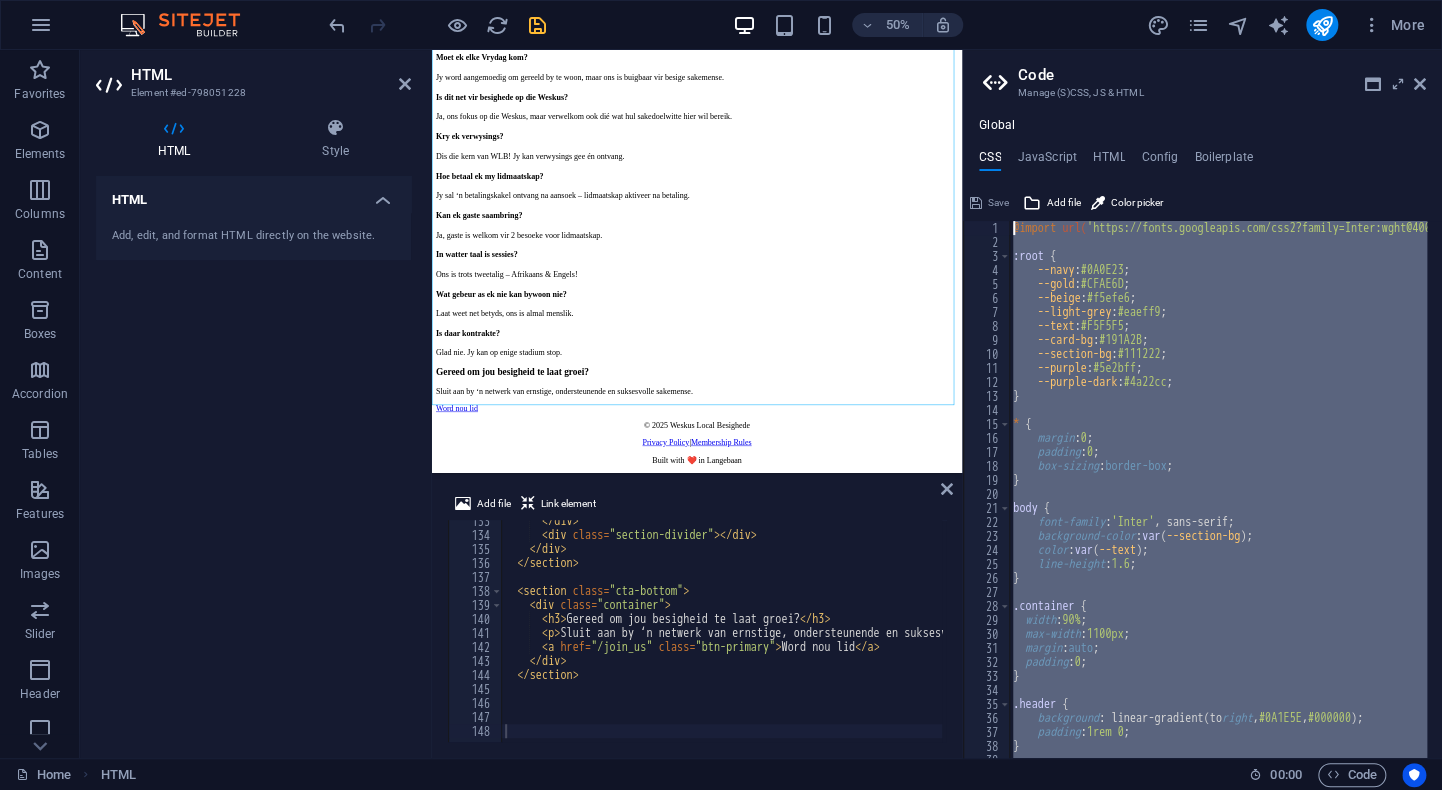 paste 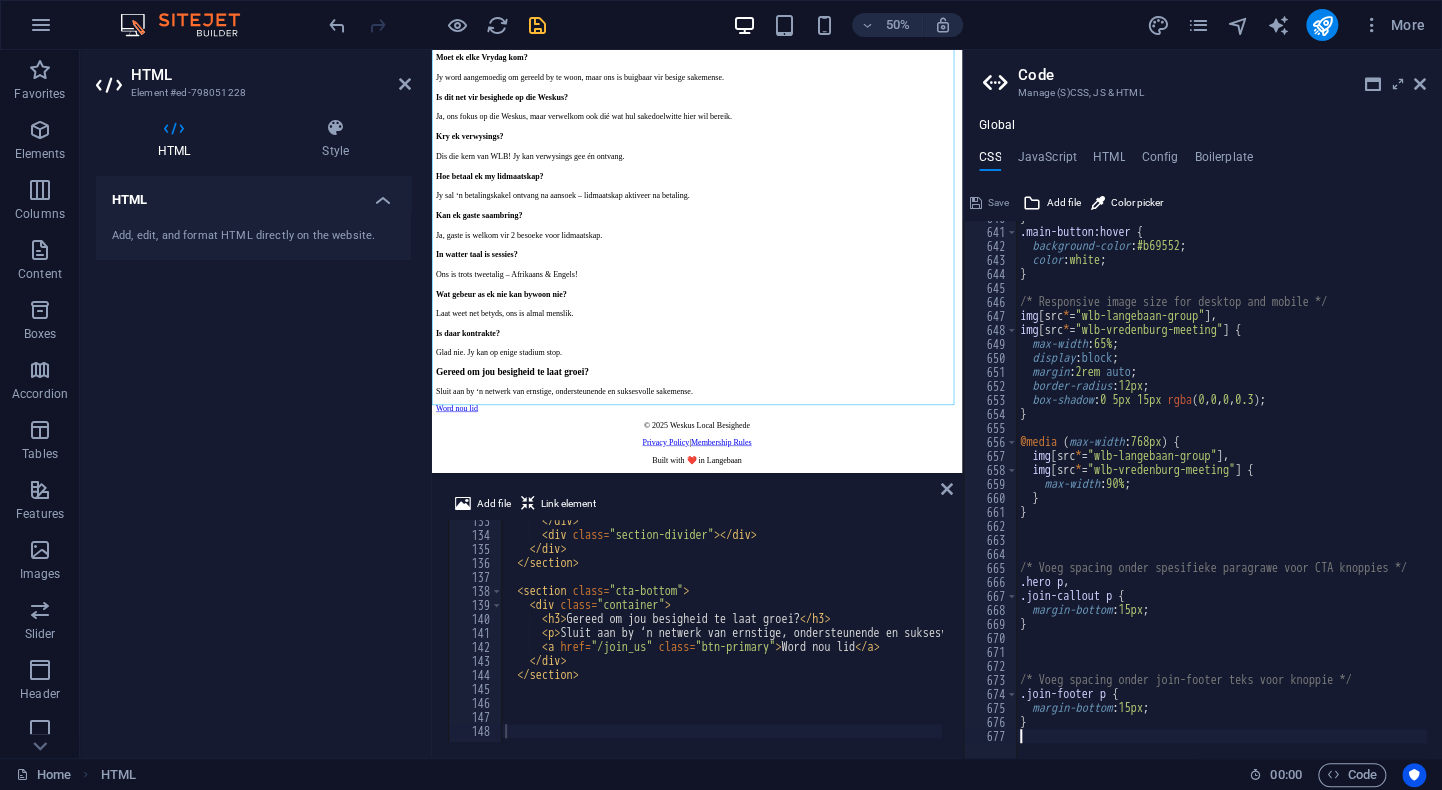 scroll, scrollTop: 8956, scrollLeft: 0, axis: vertical 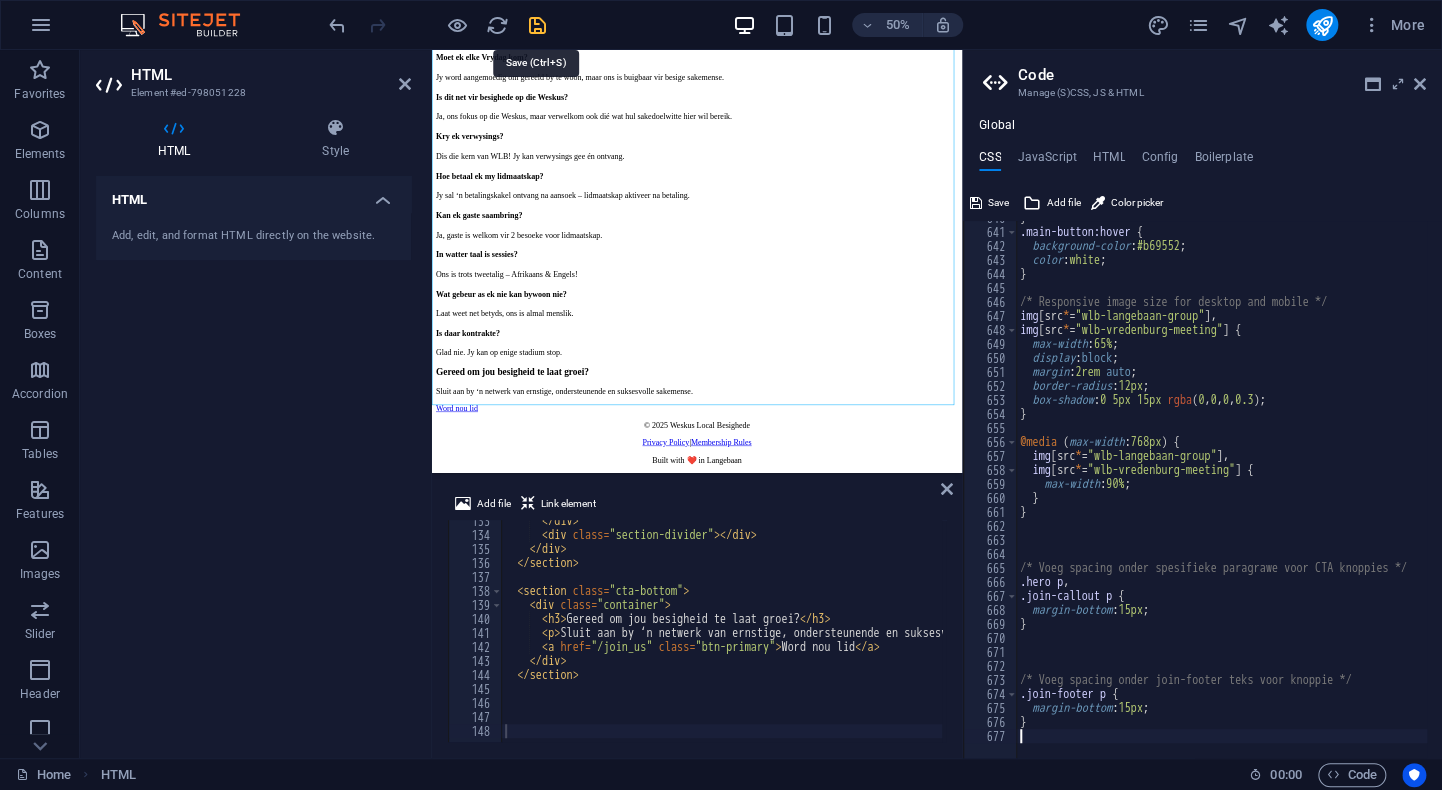 click at bounding box center (537, 25) 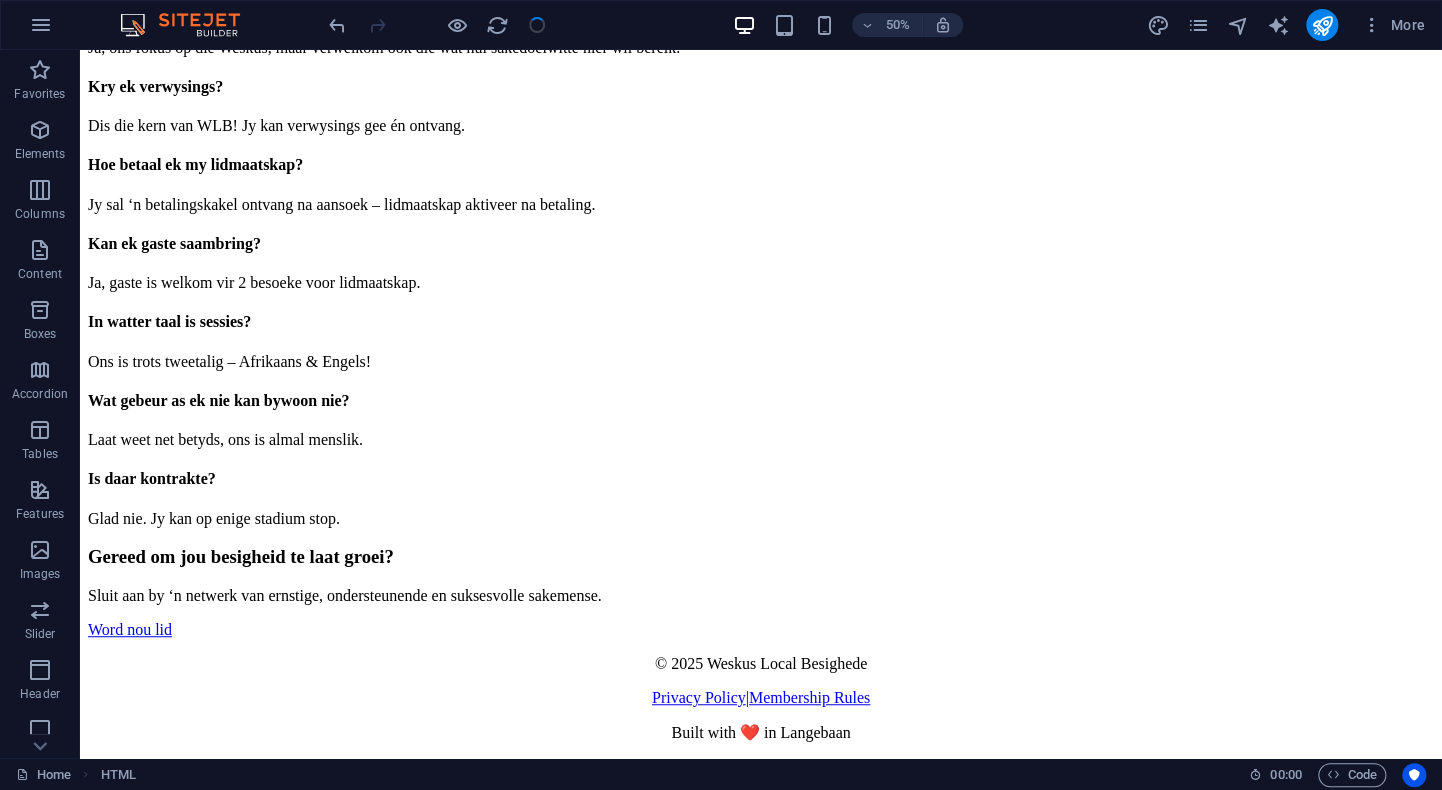scroll, scrollTop: 4854, scrollLeft: 0, axis: vertical 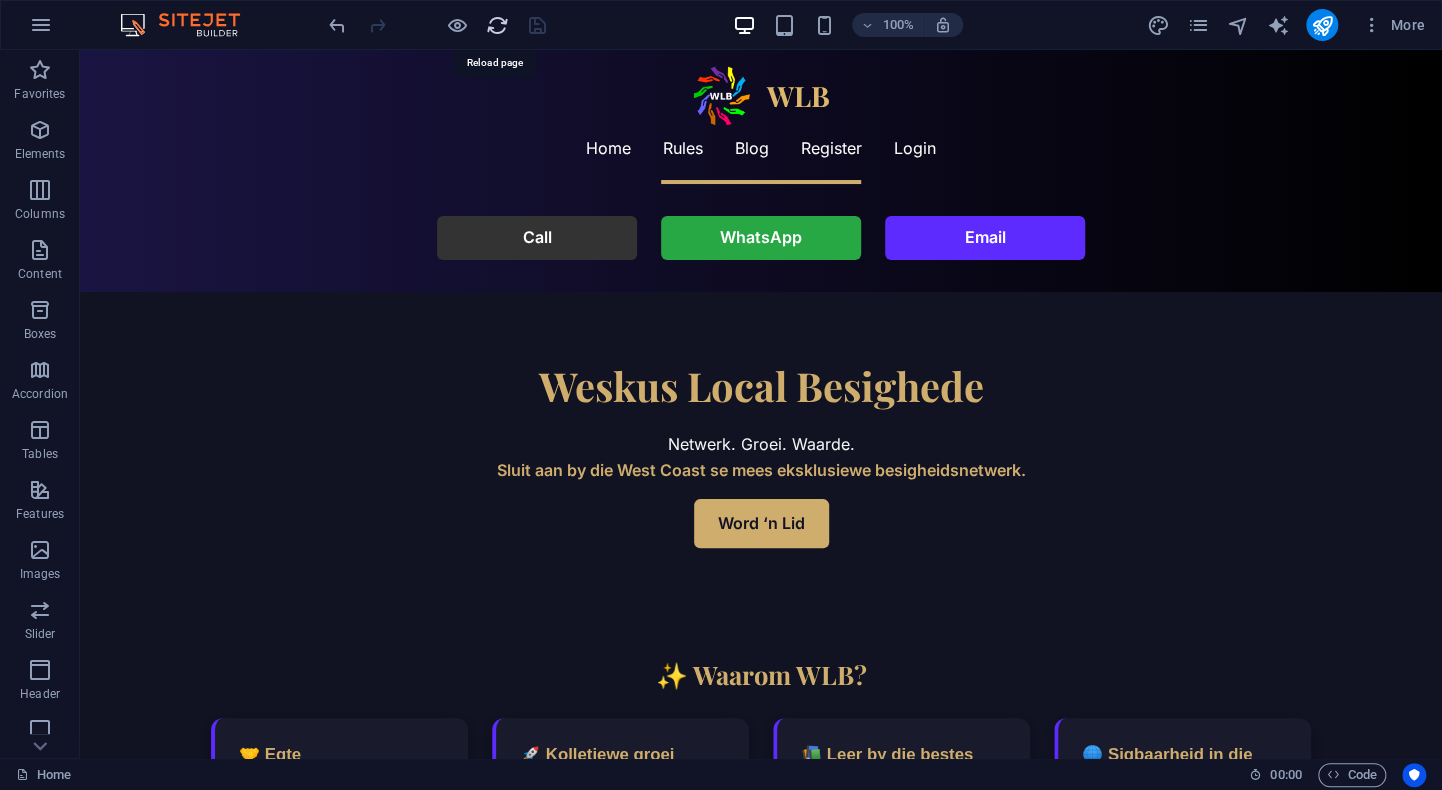 click at bounding box center [497, 25] 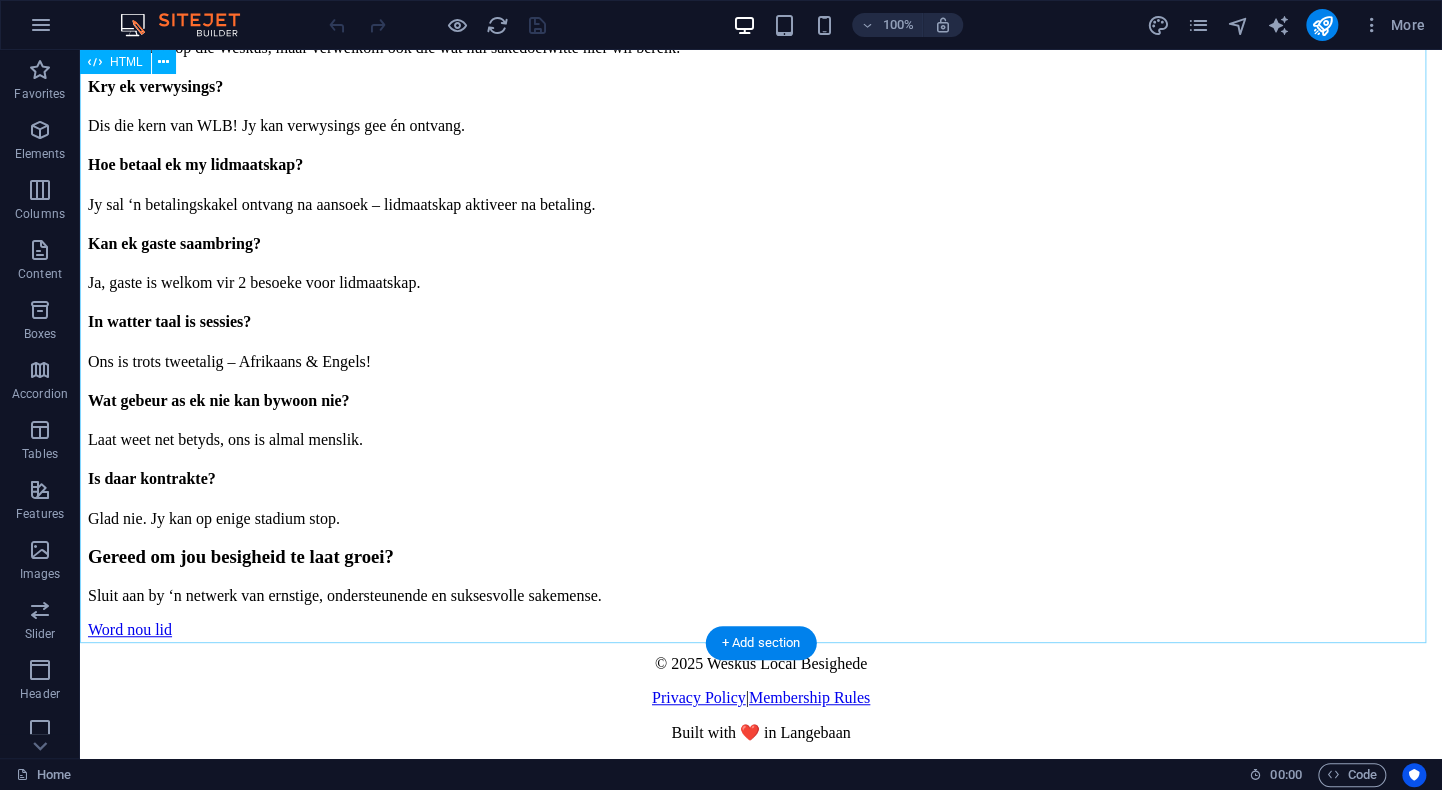 scroll, scrollTop: 4854, scrollLeft: 0, axis: vertical 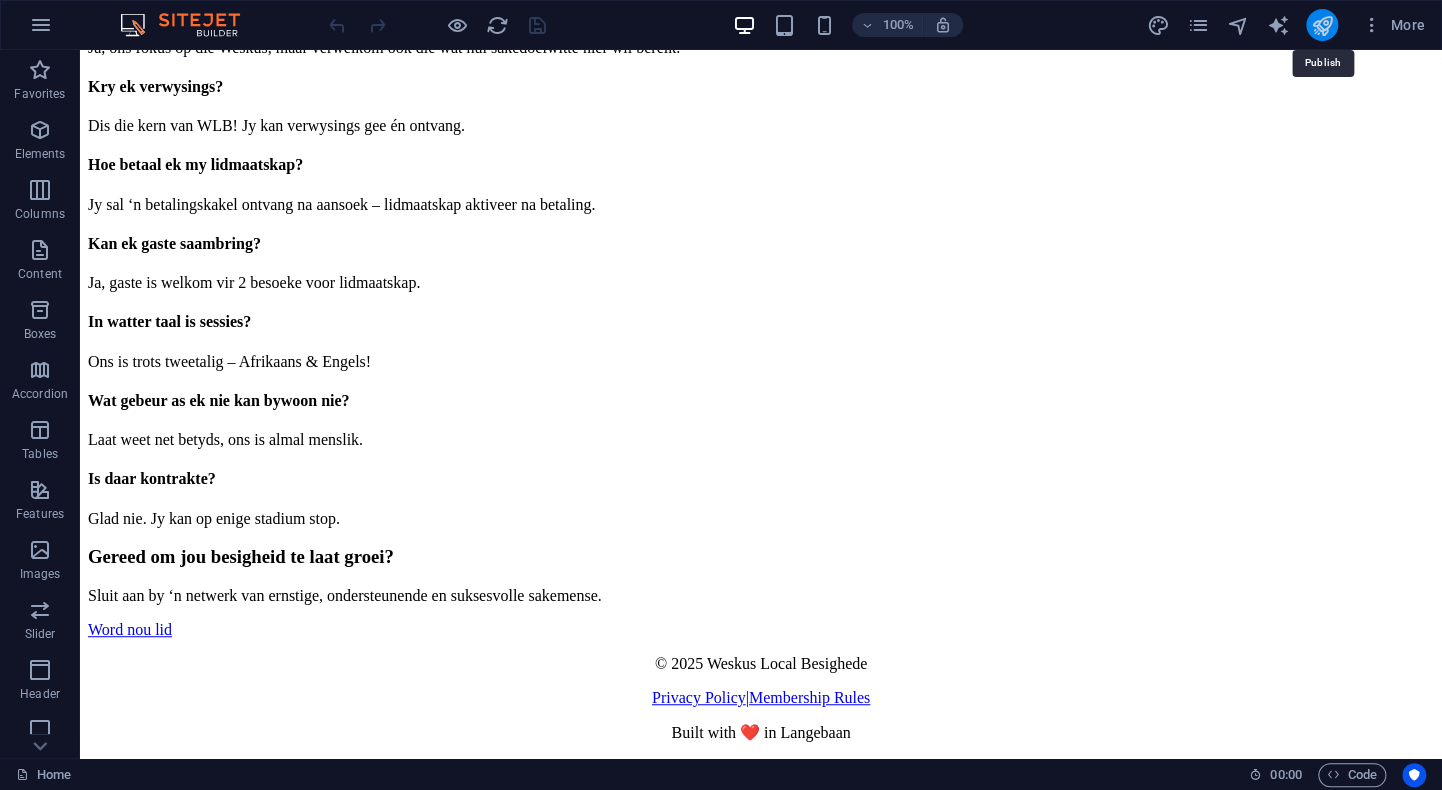 click at bounding box center [1321, 25] 